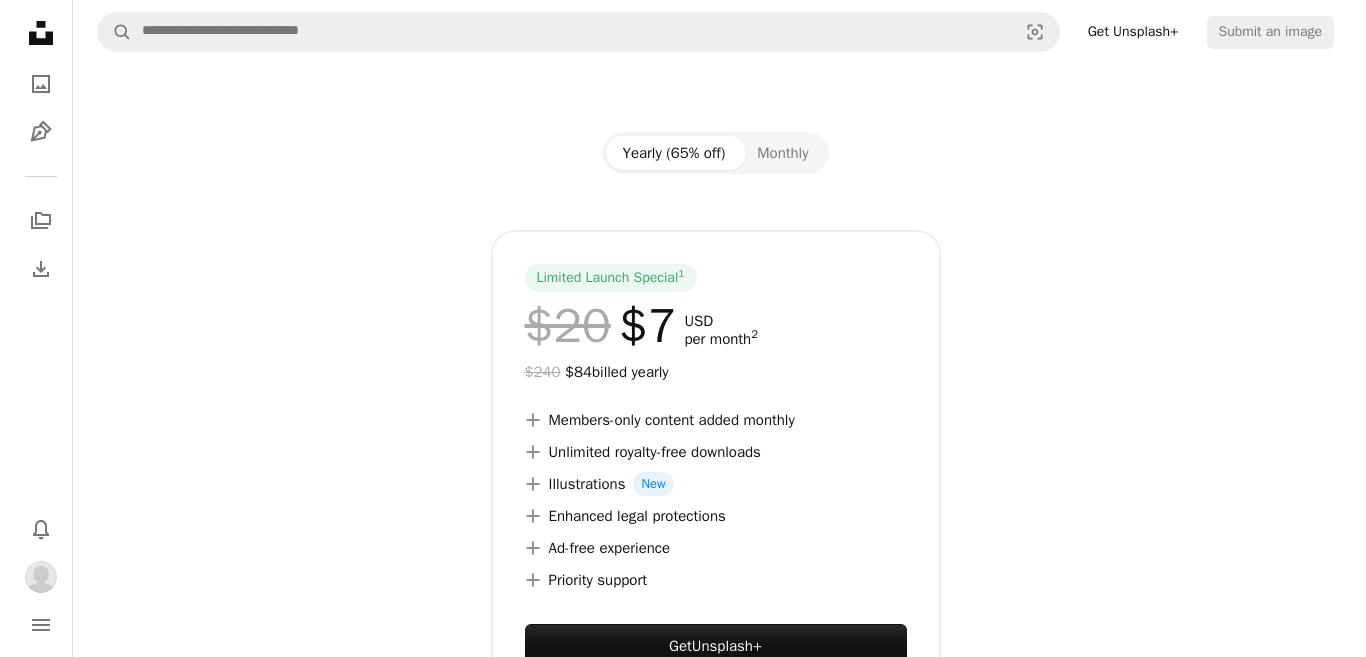 scroll, scrollTop: 0, scrollLeft: 0, axis: both 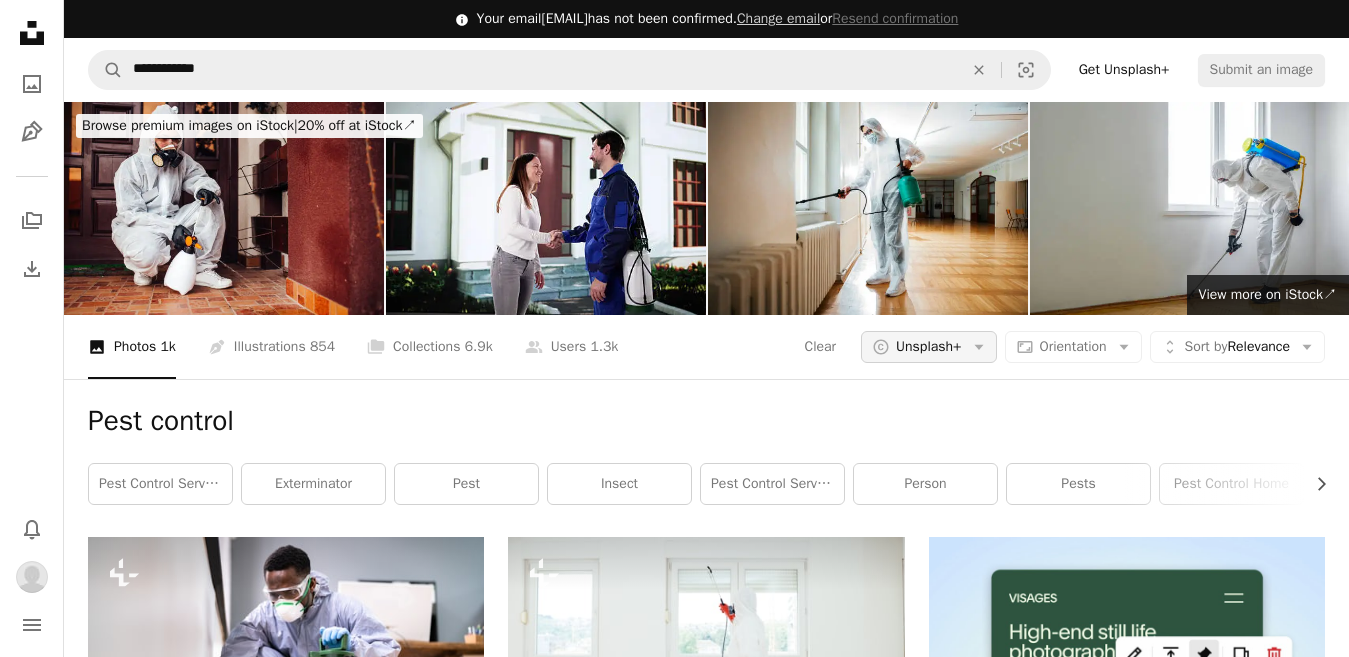 click on "Unsplash+" at bounding box center [928, 347] 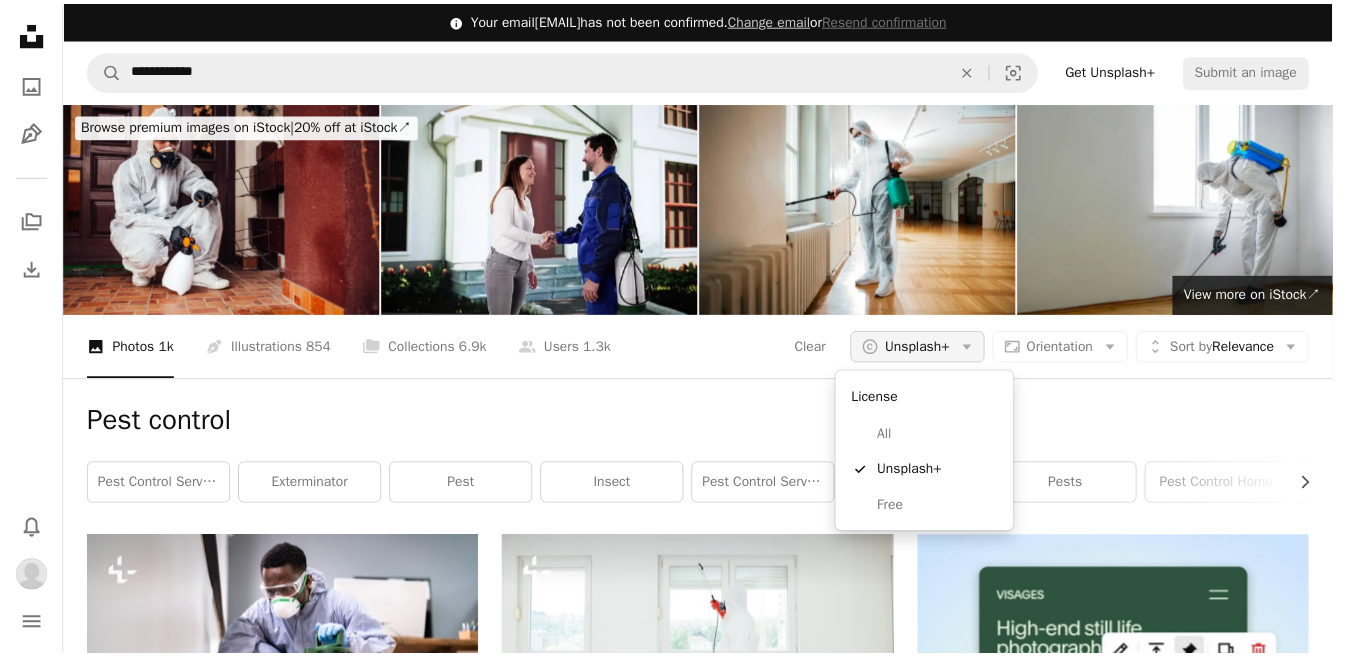scroll, scrollTop: 0, scrollLeft: 0, axis: both 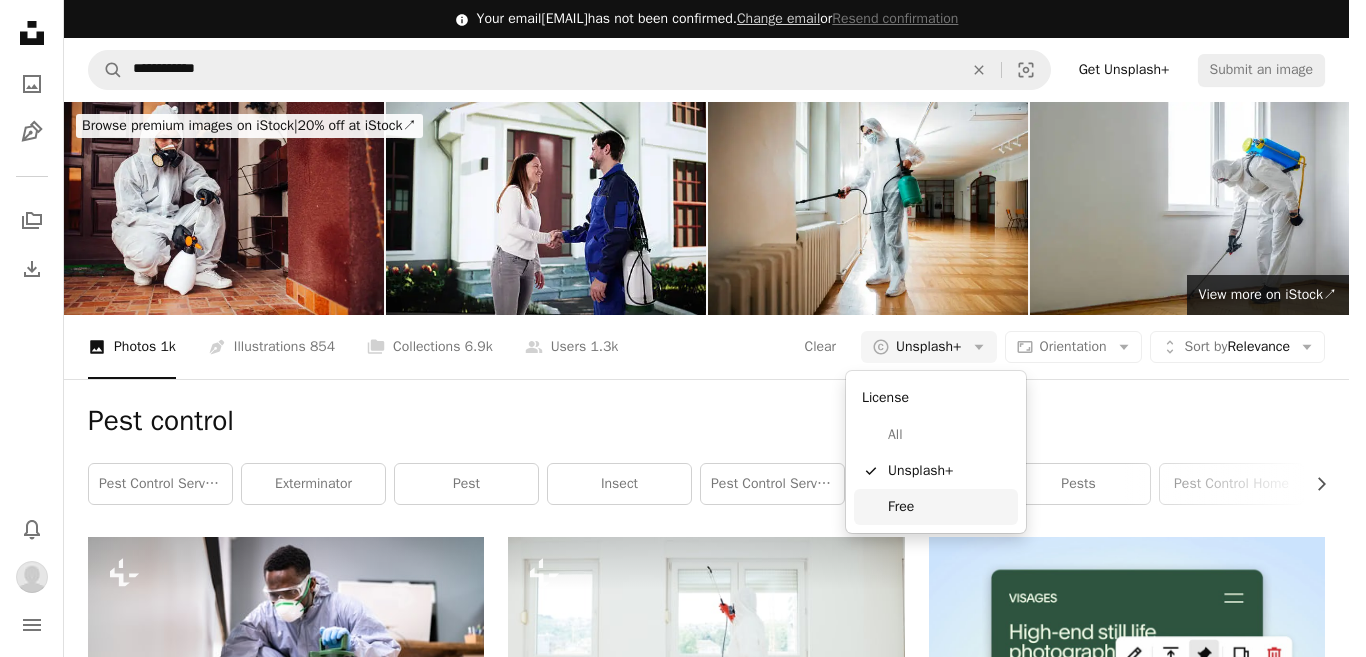 click on "Free" at bounding box center (936, 507) 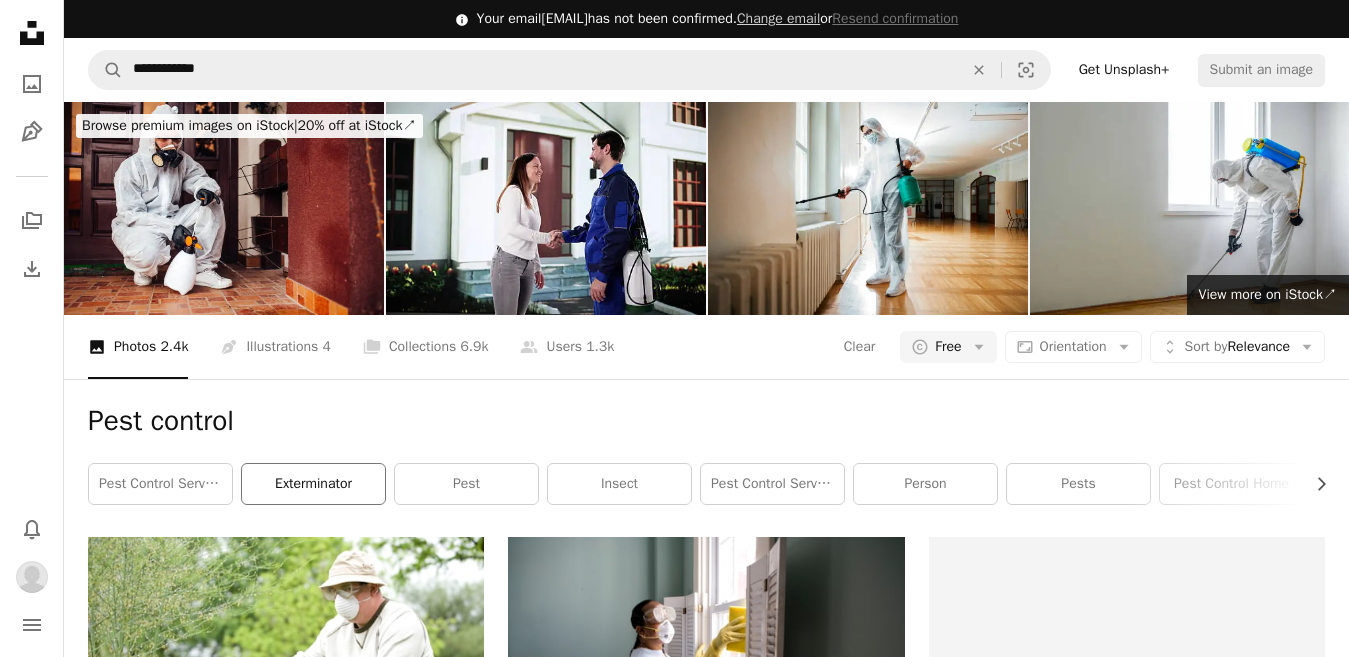 click on "exterminator" at bounding box center [313, 484] 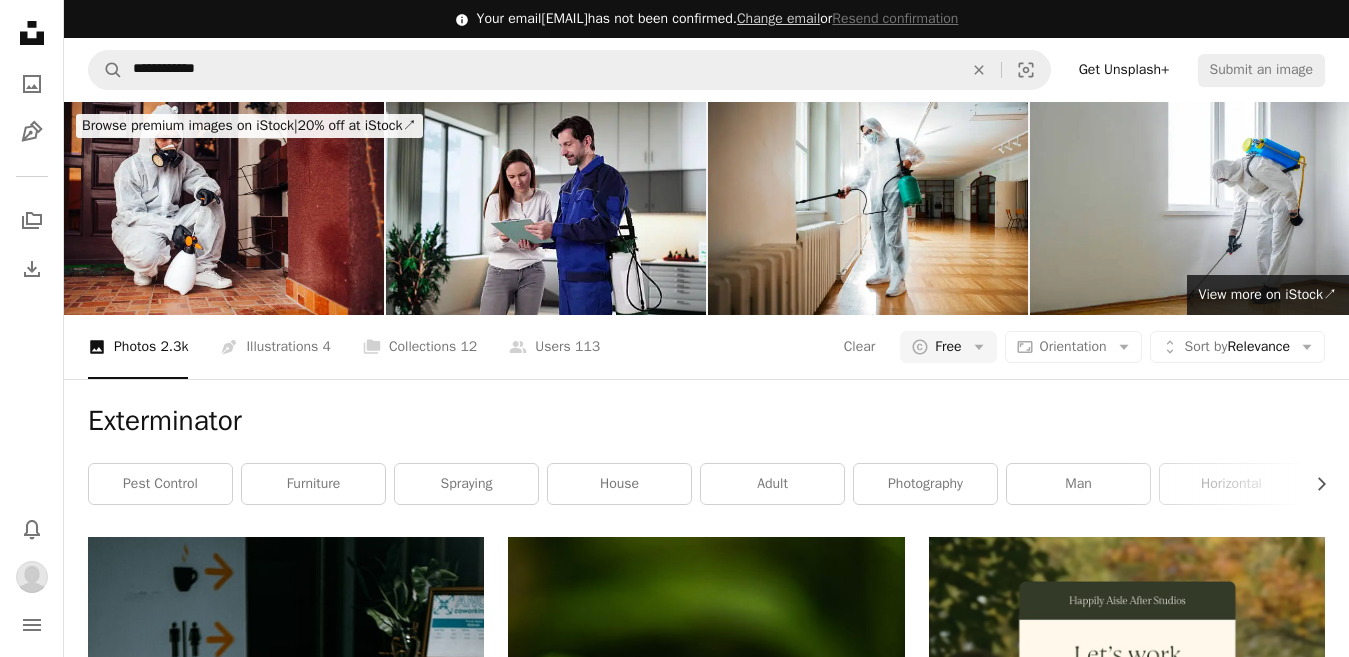 scroll, scrollTop: 4112, scrollLeft: 0, axis: vertical 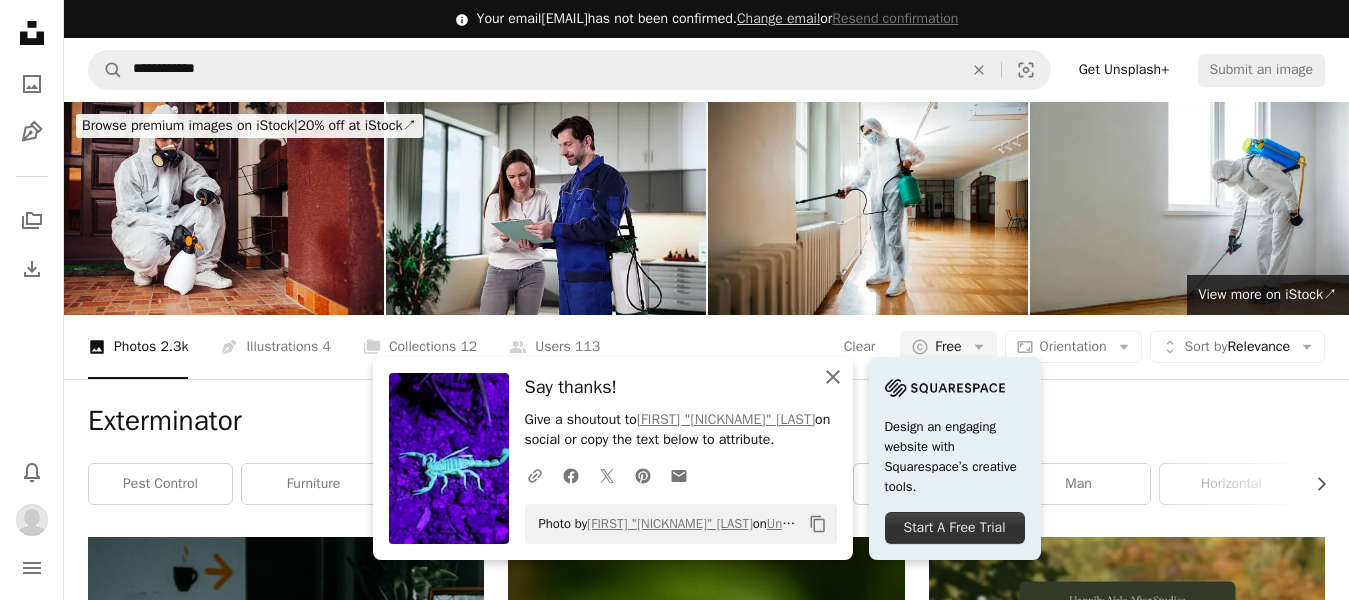 click 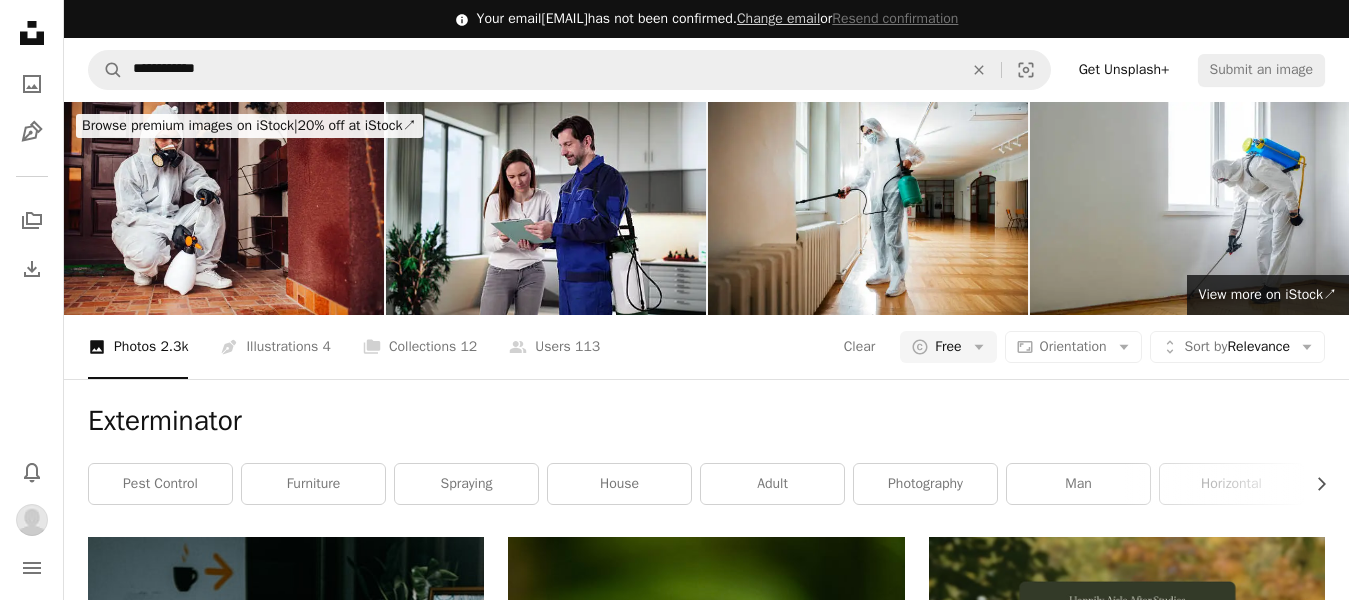 scroll, scrollTop: 46465, scrollLeft: 0, axis: vertical 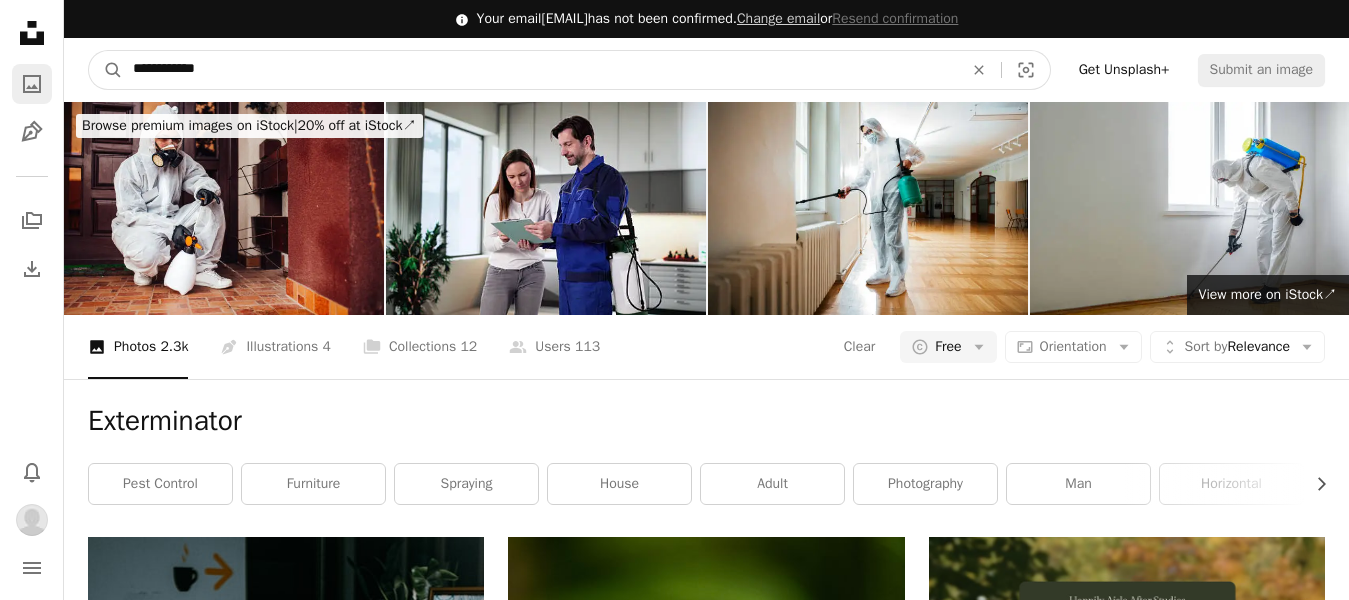 drag, startPoint x: 87, startPoint y: 72, endPoint x: 35, endPoint y: 87, distance: 54.120235 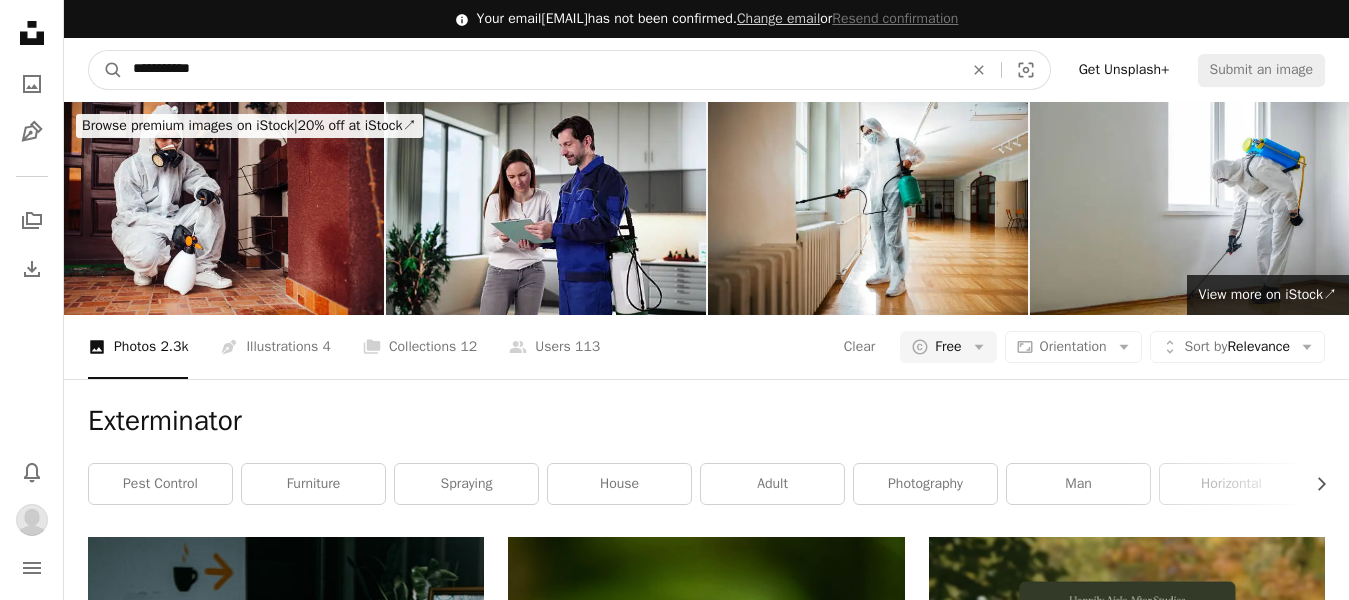 type on "**********" 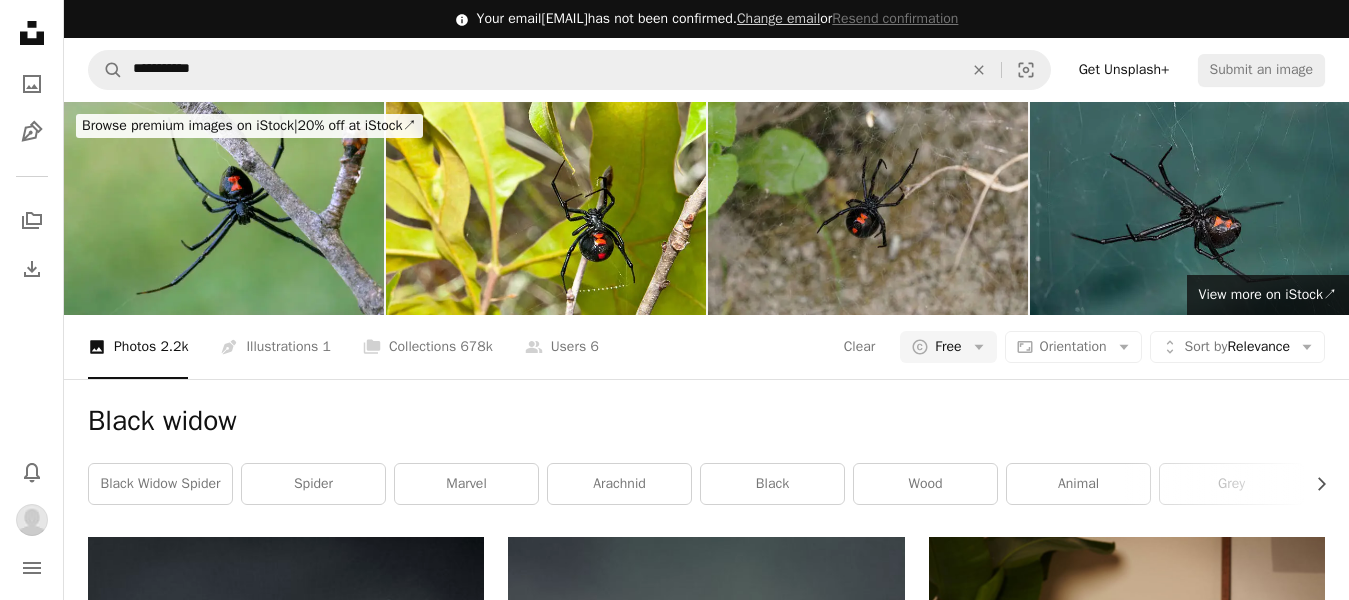 scroll, scrollTop: 1200, scrollLeft: 0, axis: vertical 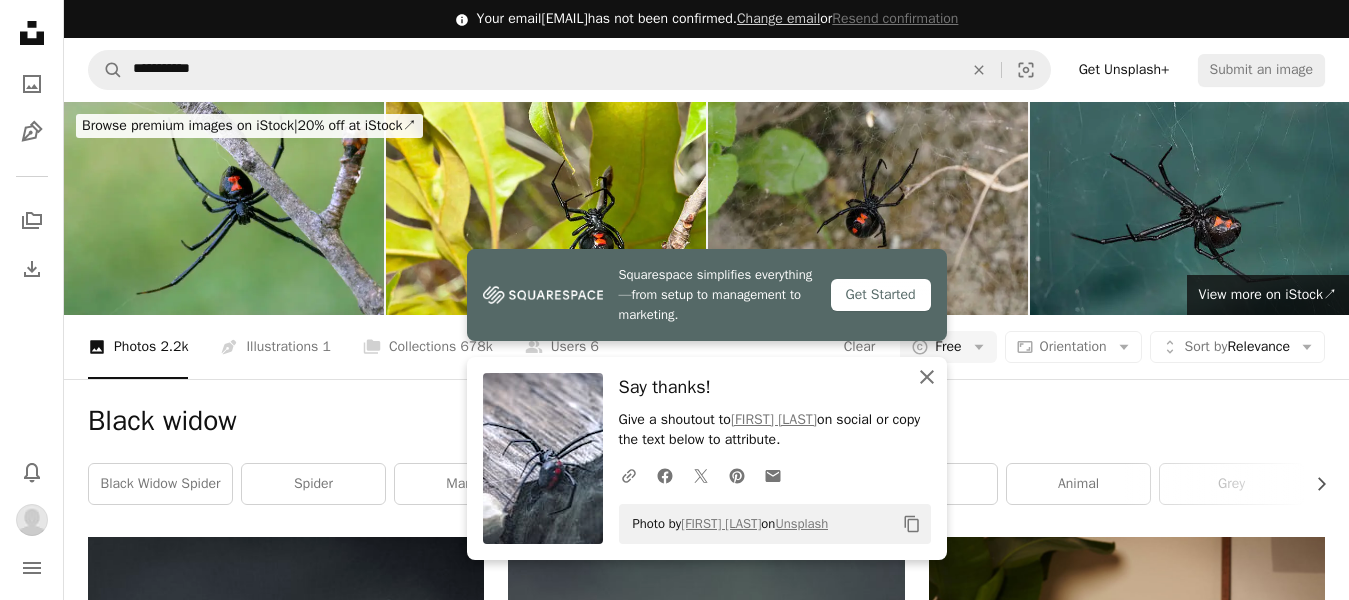 click on "An X shape" 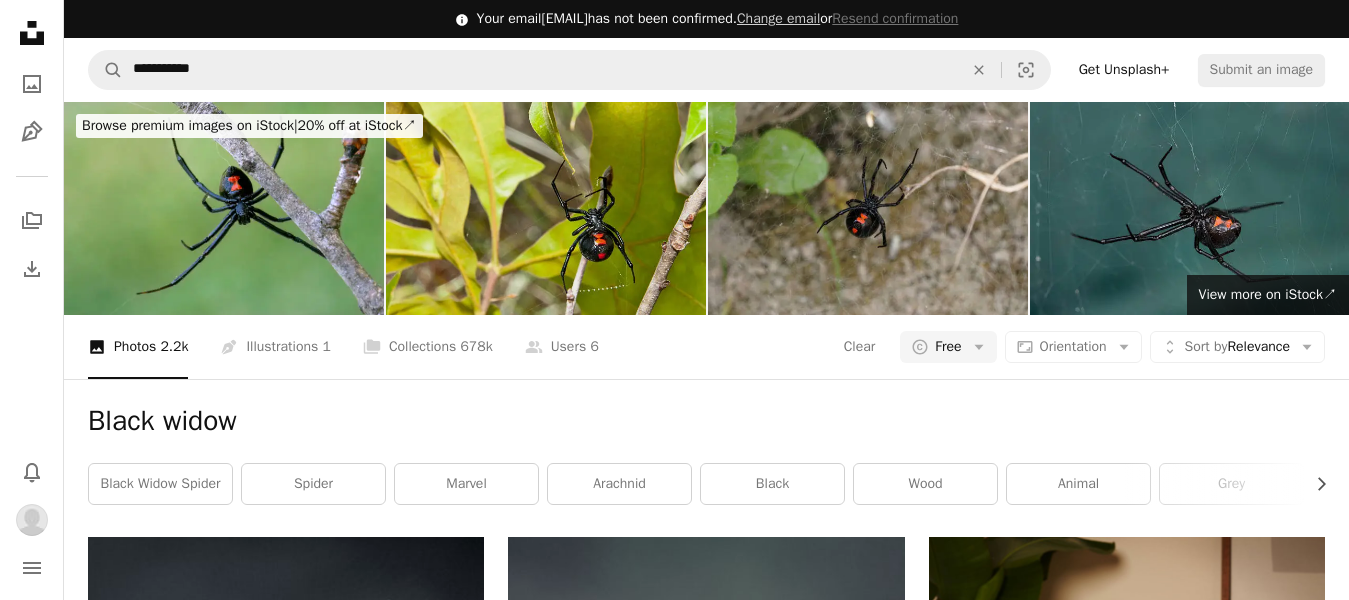 scroll, scrollTop: 0, scrollLeft: 0, axis: both 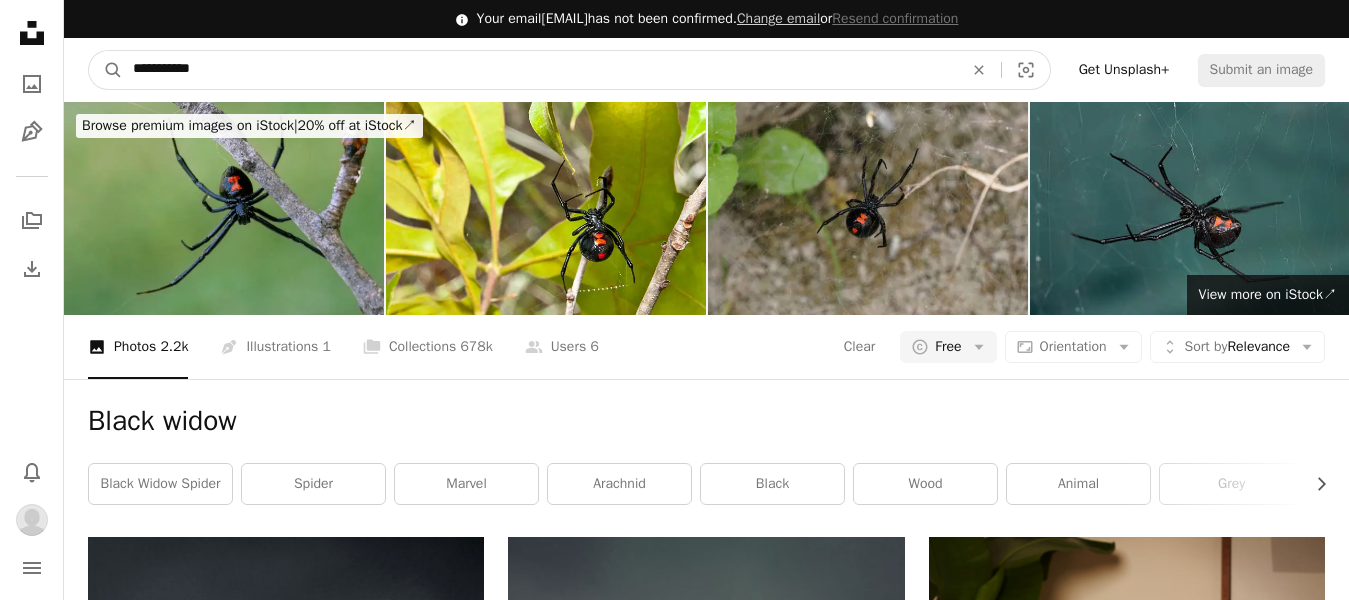 drag, startPoint x: 301, startPoint y: 66, endPoint x: 145, endPoint y: 155, distance: 179.60234 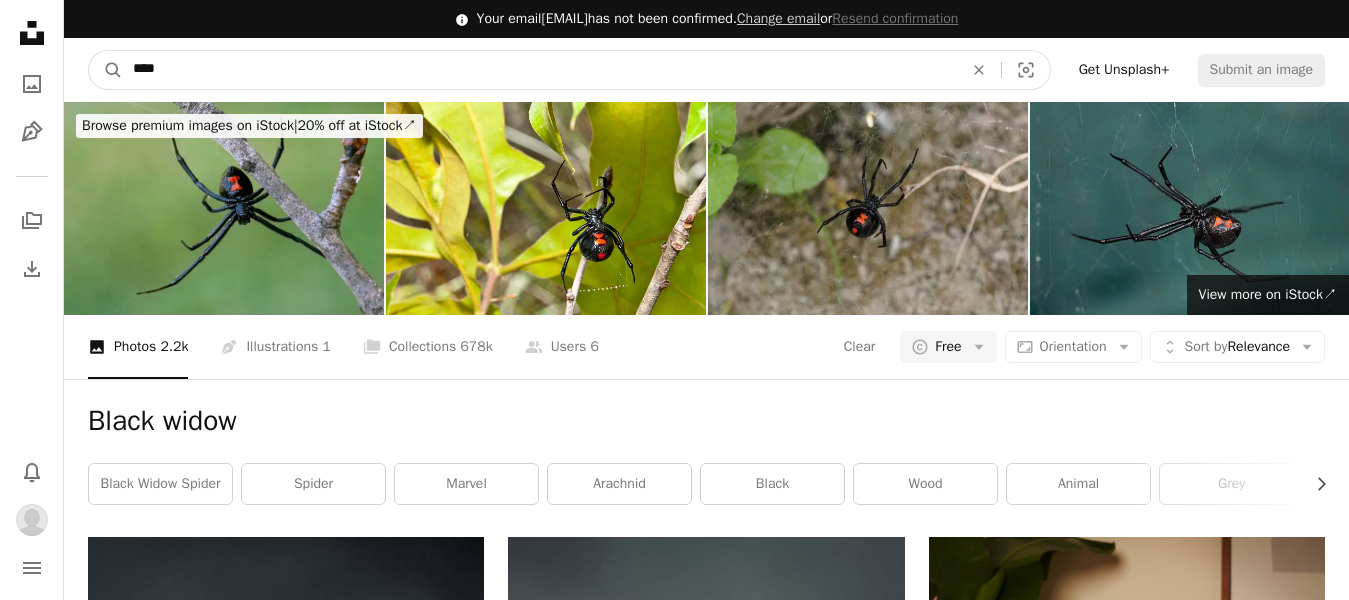type on "****" 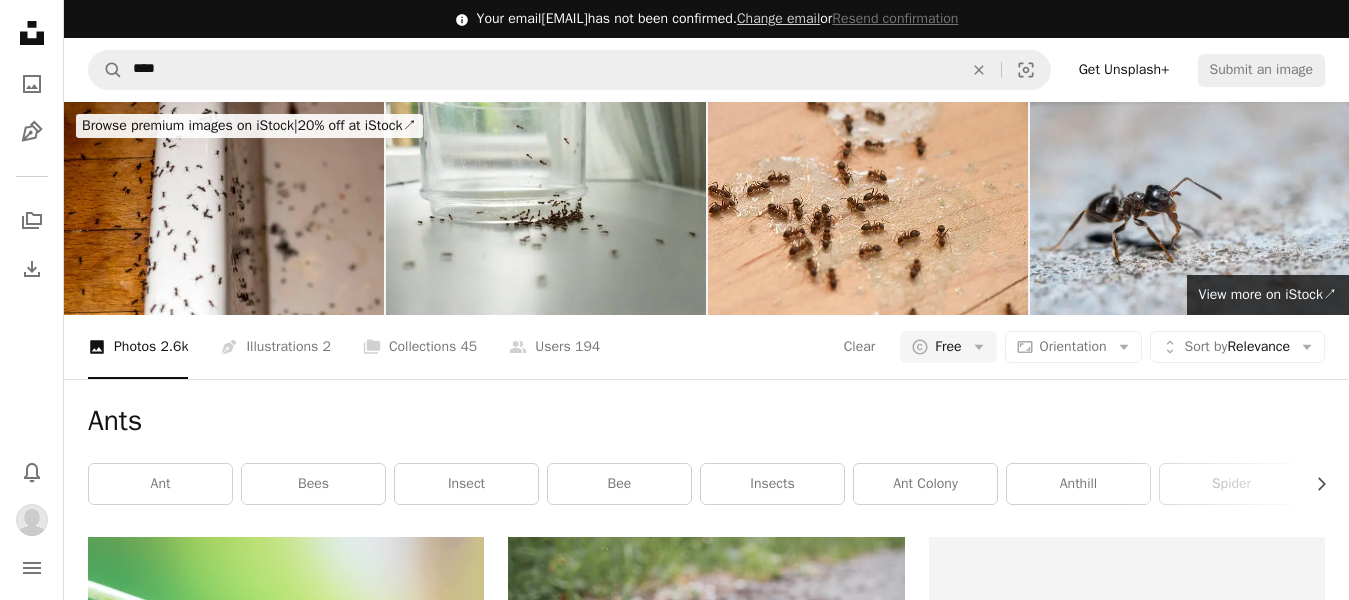 scroll, scrollTop: 2100, scrollLeft: 0, axis: vertical 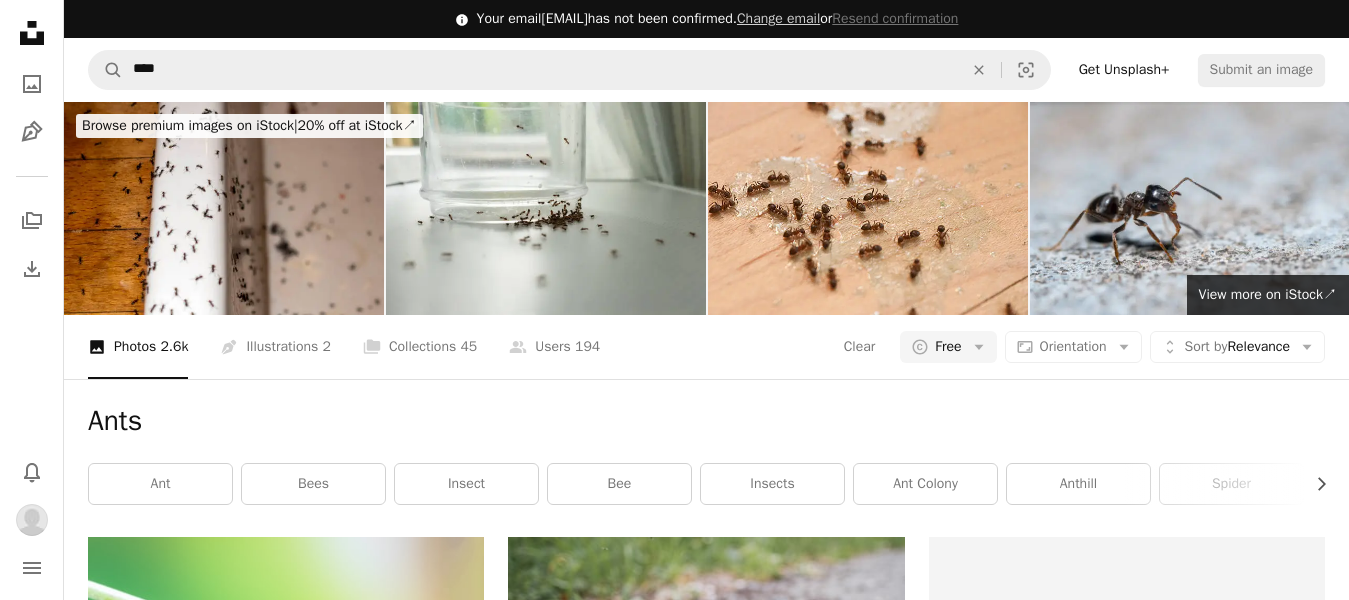 click on "Arrow pointing down" 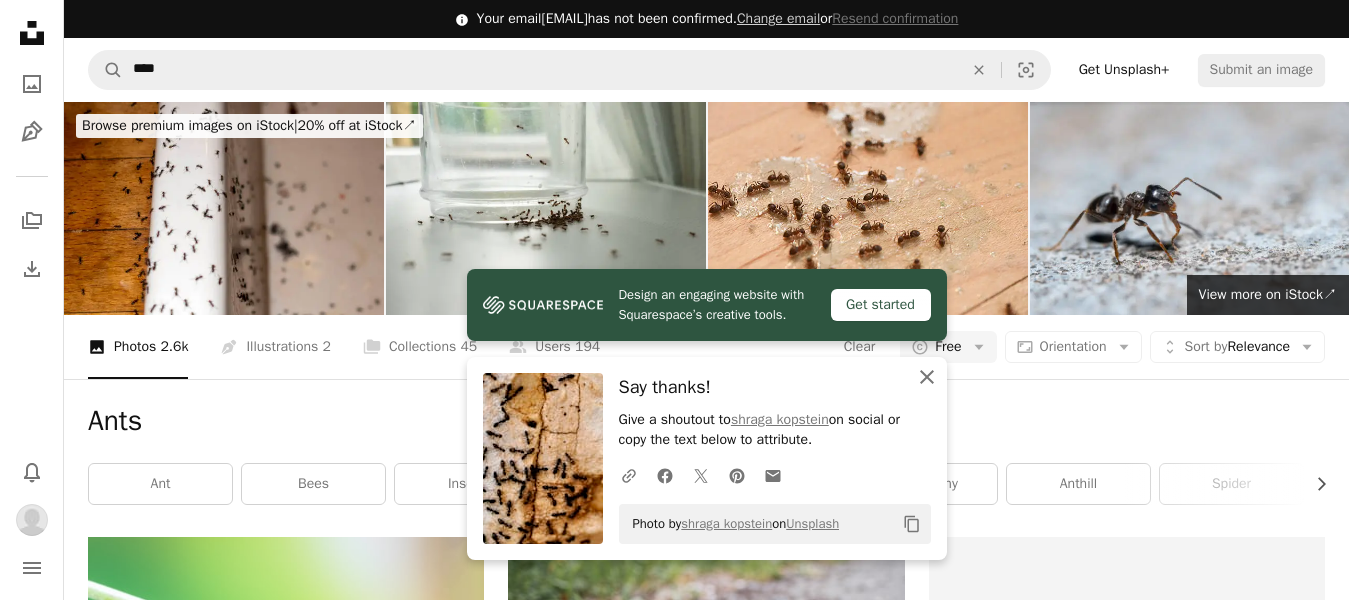 click 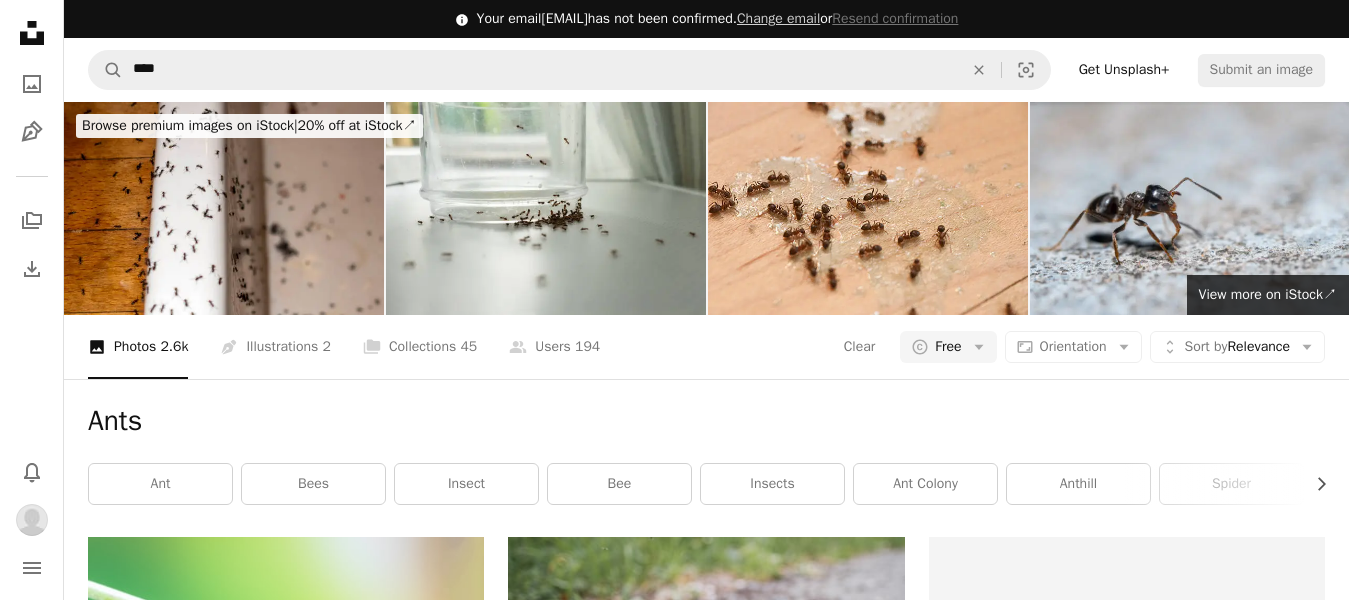 scroll, scrollTop: 1600, scrollLeft: 0, axis: vertical 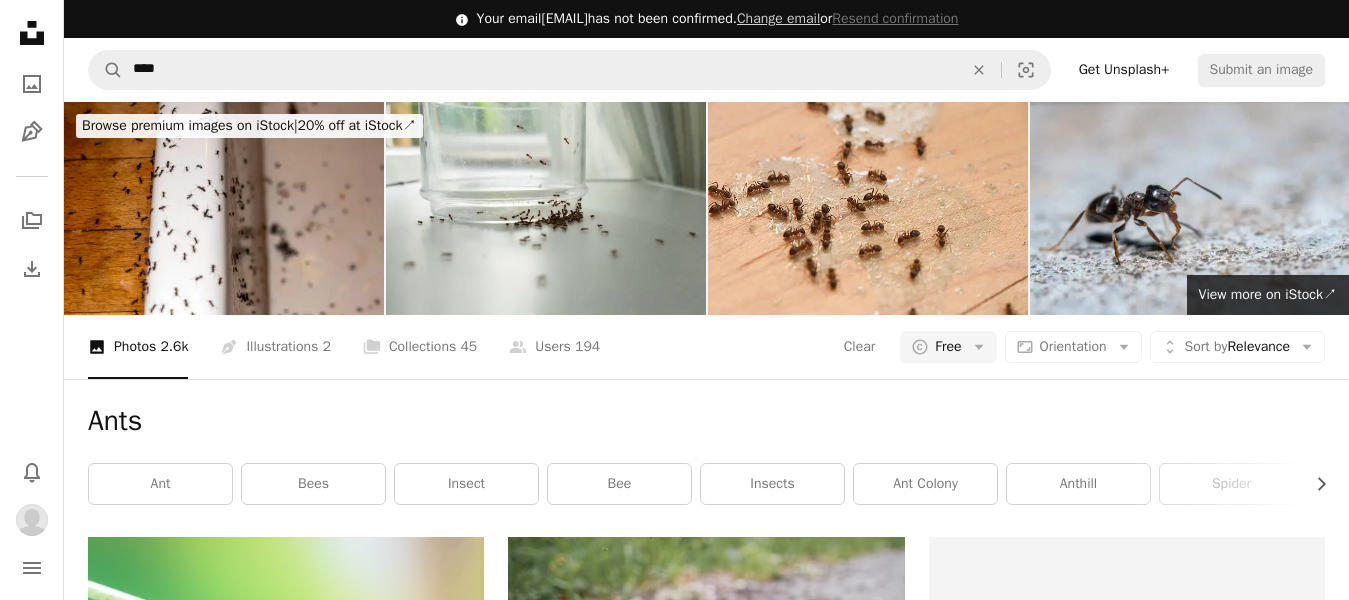 click 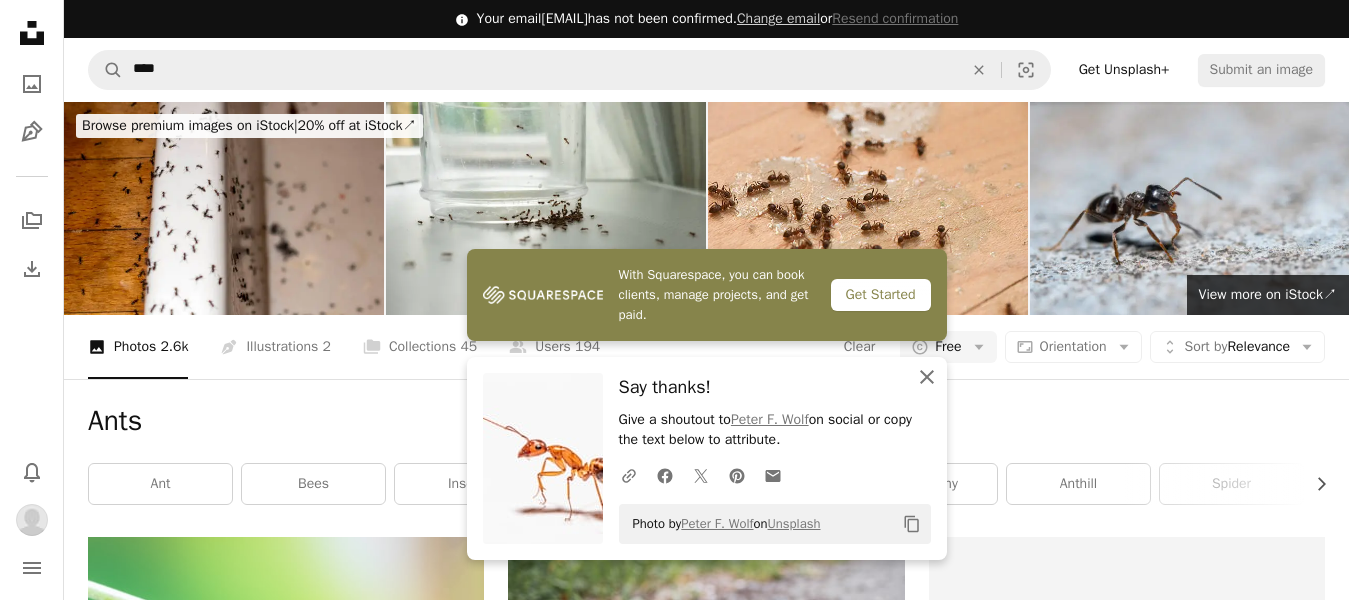 click on "An X shape" 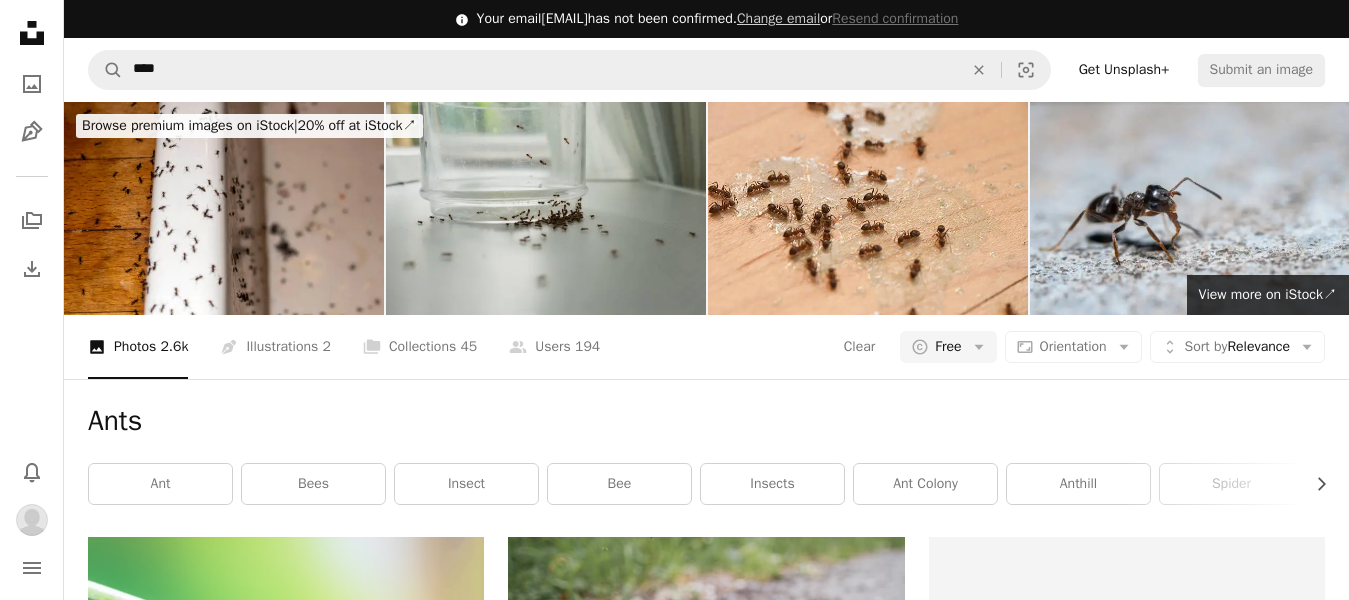 scroll, scrollTop: 0, scrollLeft: 0, axis: both 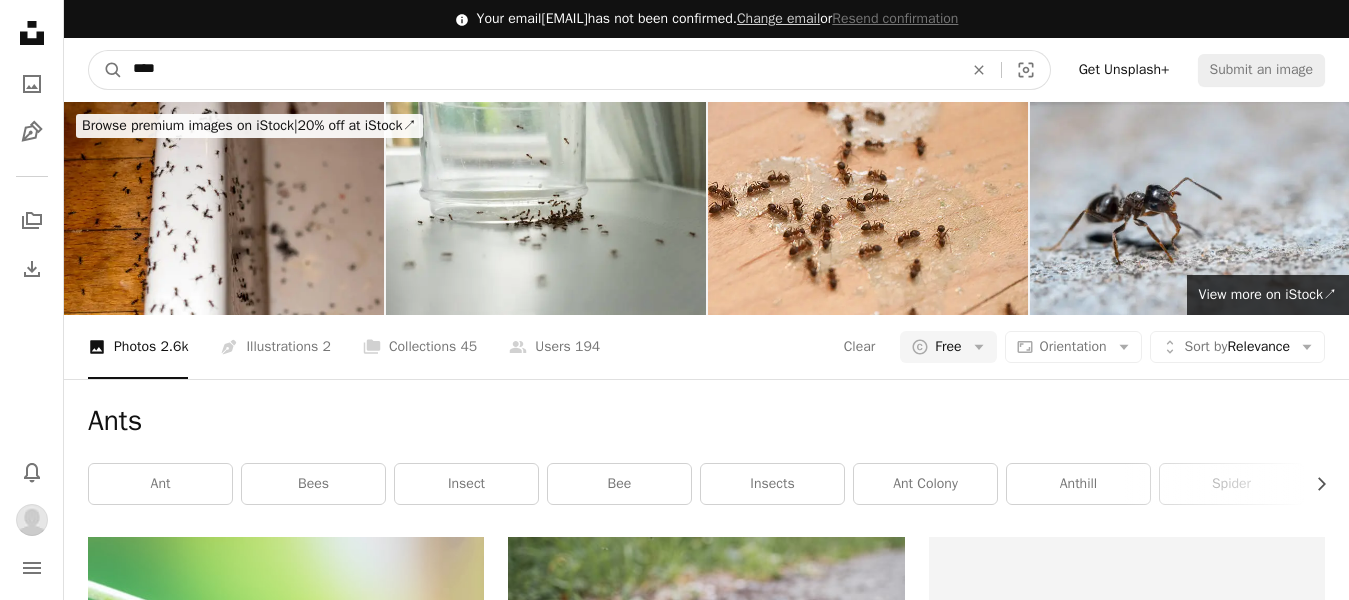 drag, startPoint x: 160, startPoint y: 83, endPoint x: 65, endPoint y: 93, distance: 95.524864 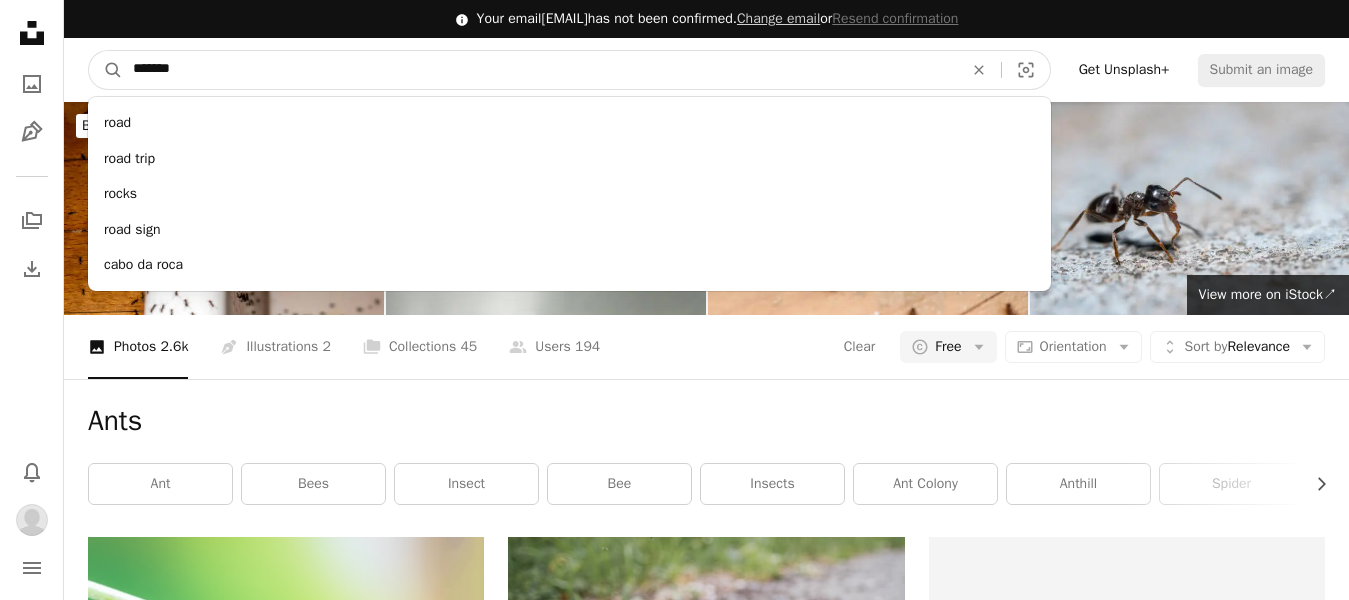 type on "*******" 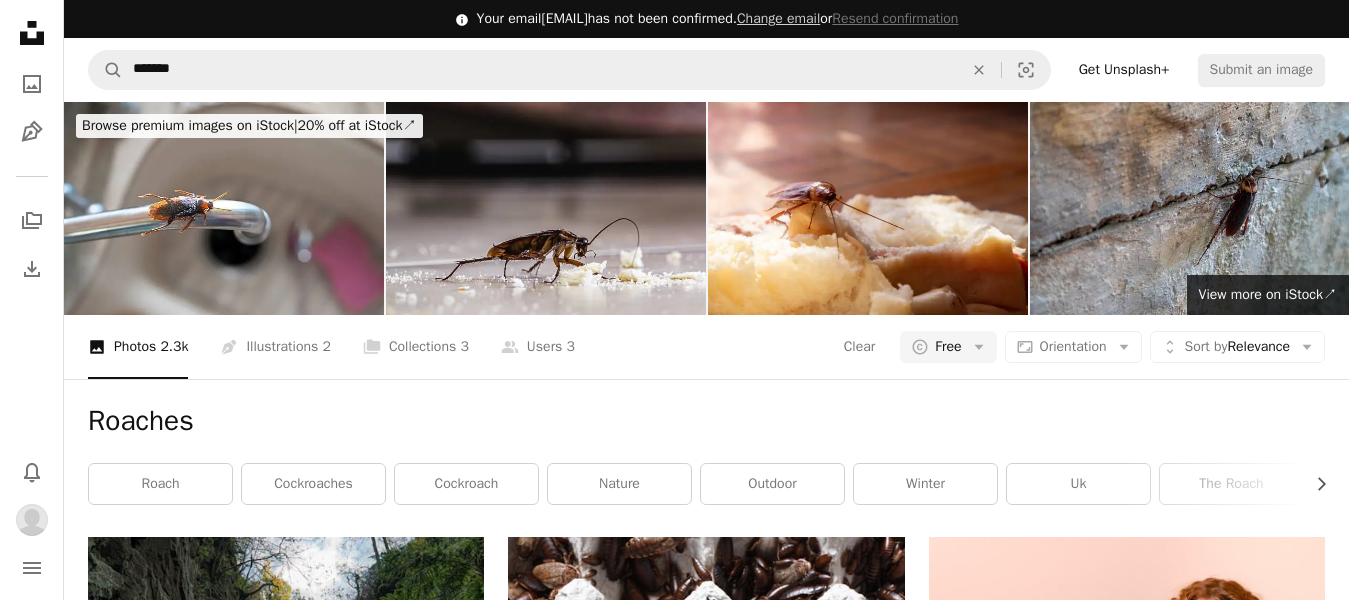 scroll, scrollTop: 0, scrollLeft: 0, axis: both 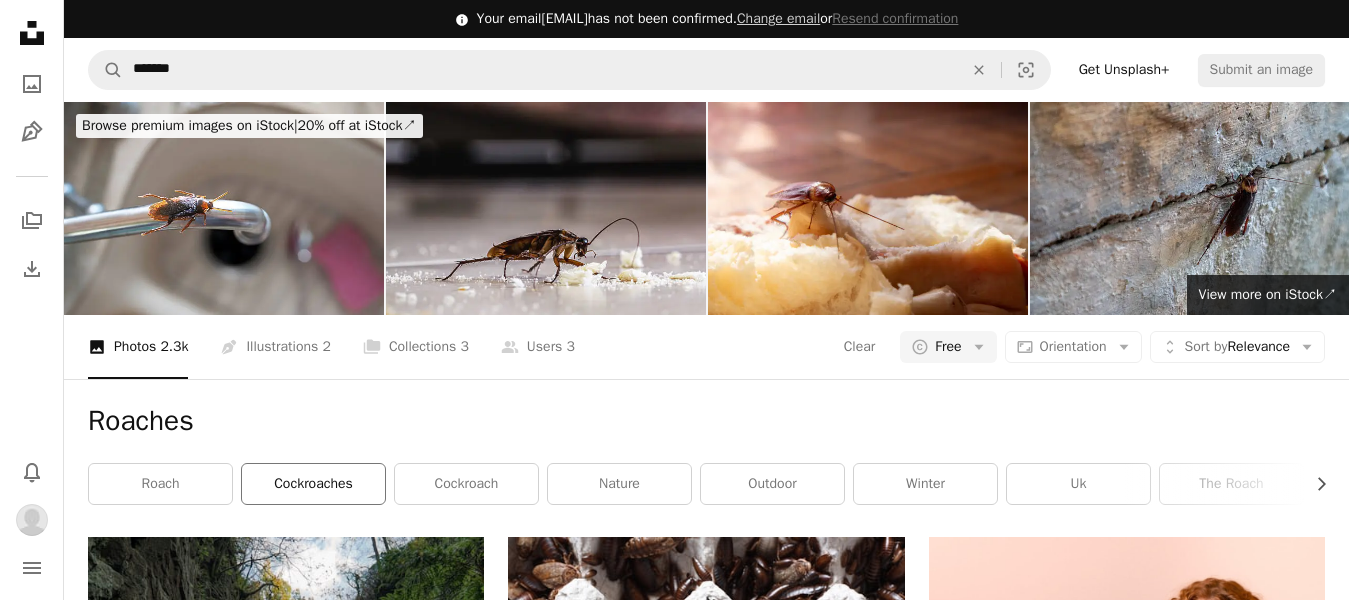 click on "cockroaches" at bounding box center [313, 484] 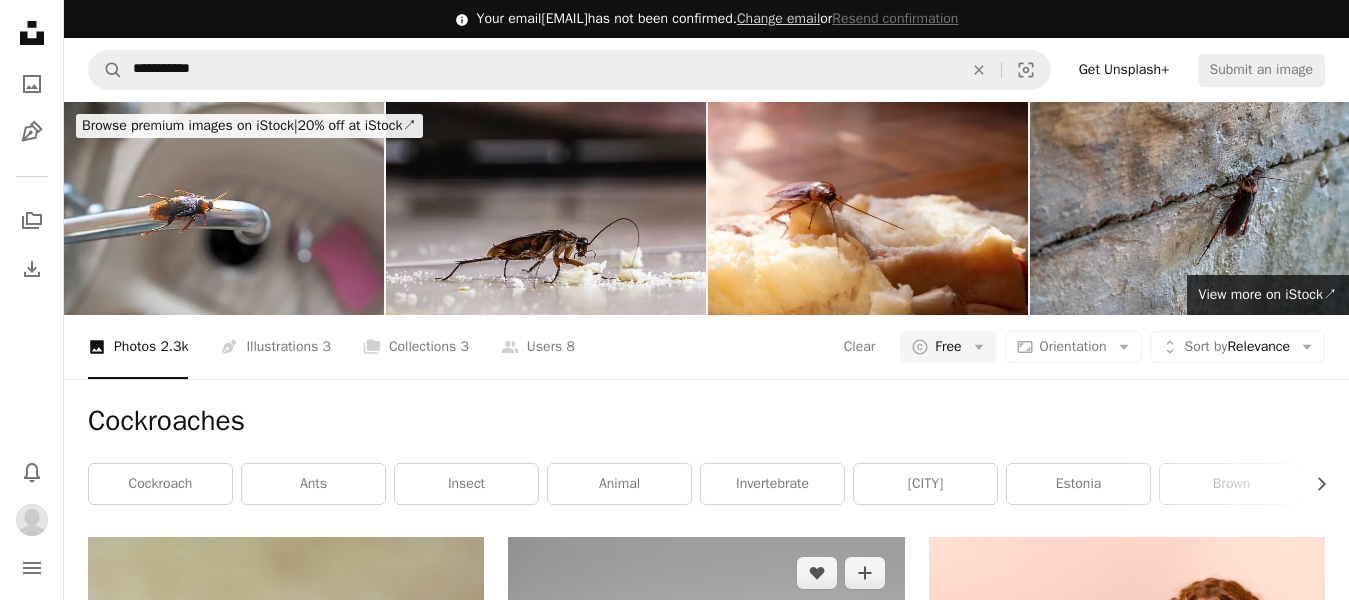 scroll, scrollTop: 0, scrollLeft: 0, axis: both 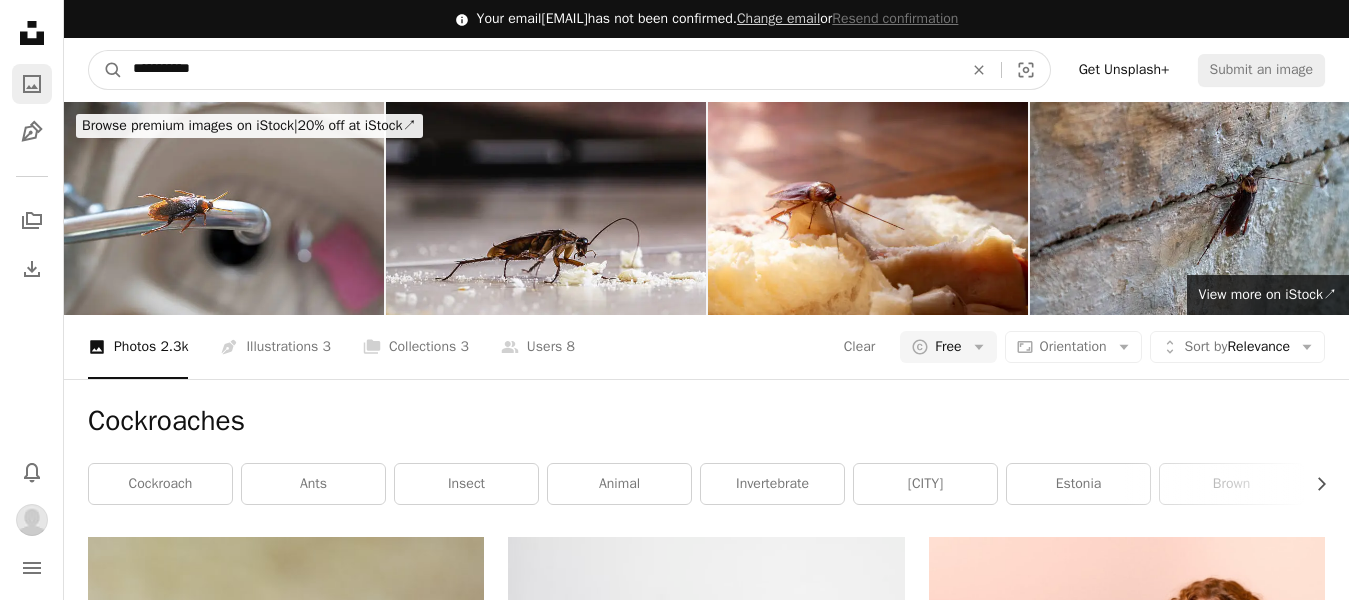 drag, startPoint x: 200, startPoint y: 70, endPoint x: 48, endPoint y: 82, distance: 152.47295 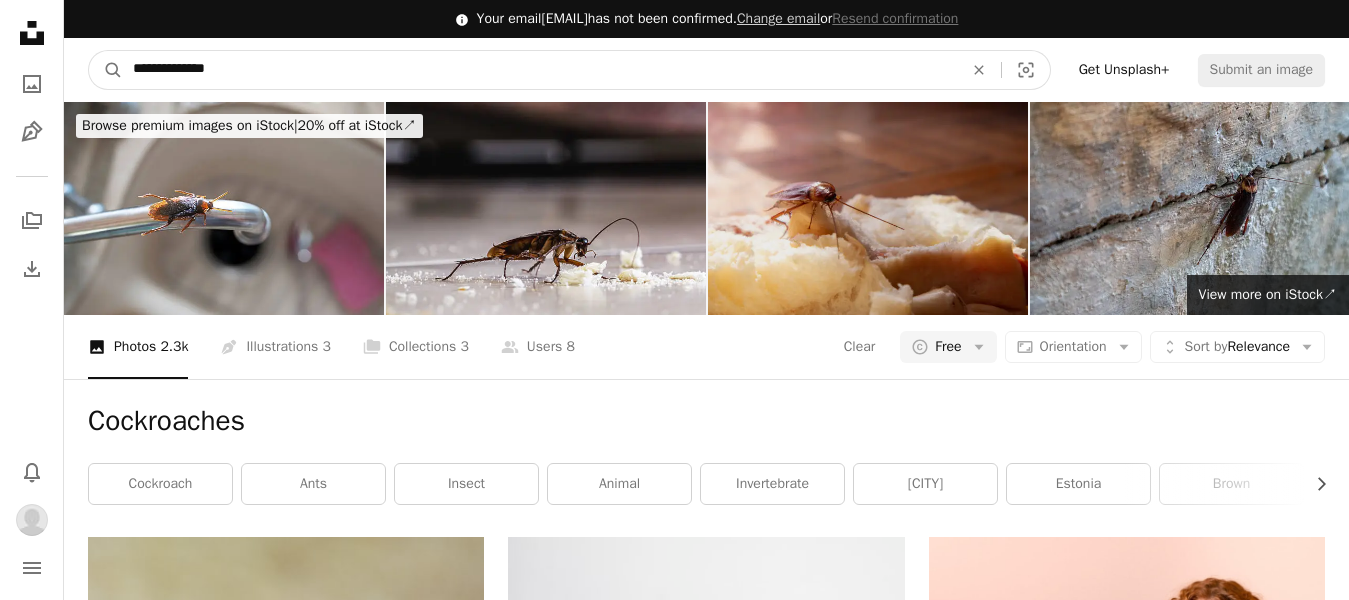 type on "**********" 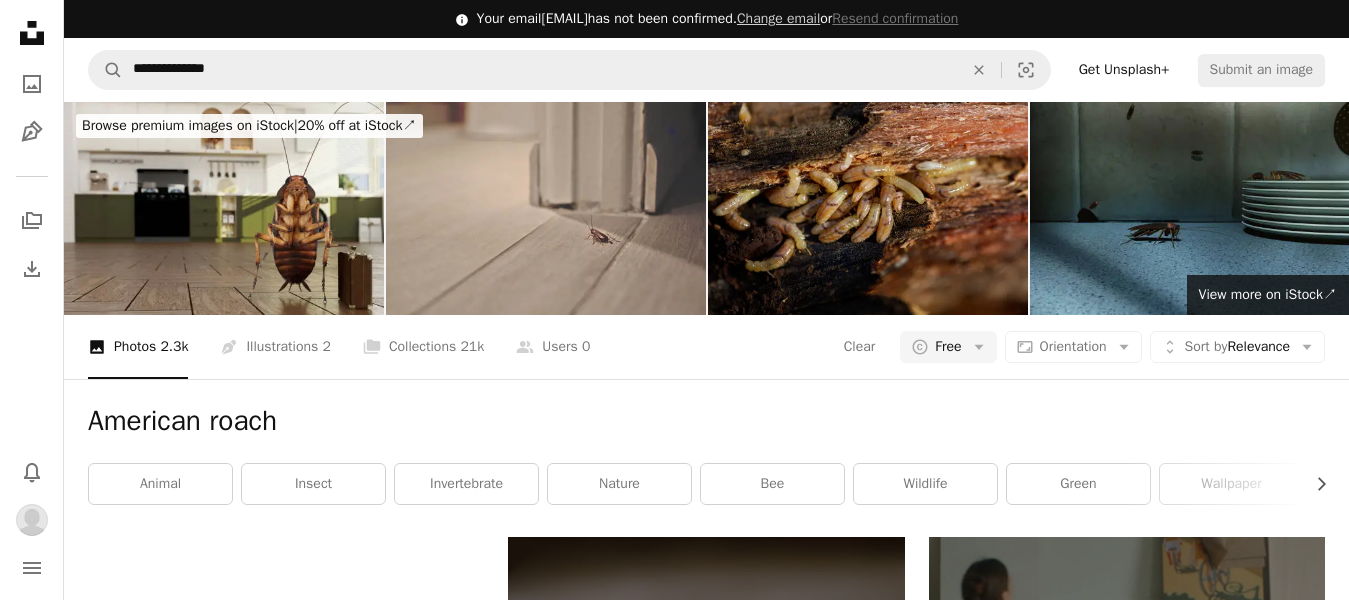 scroll, scrollTop: 0, scrollLeft: 0, axis: both 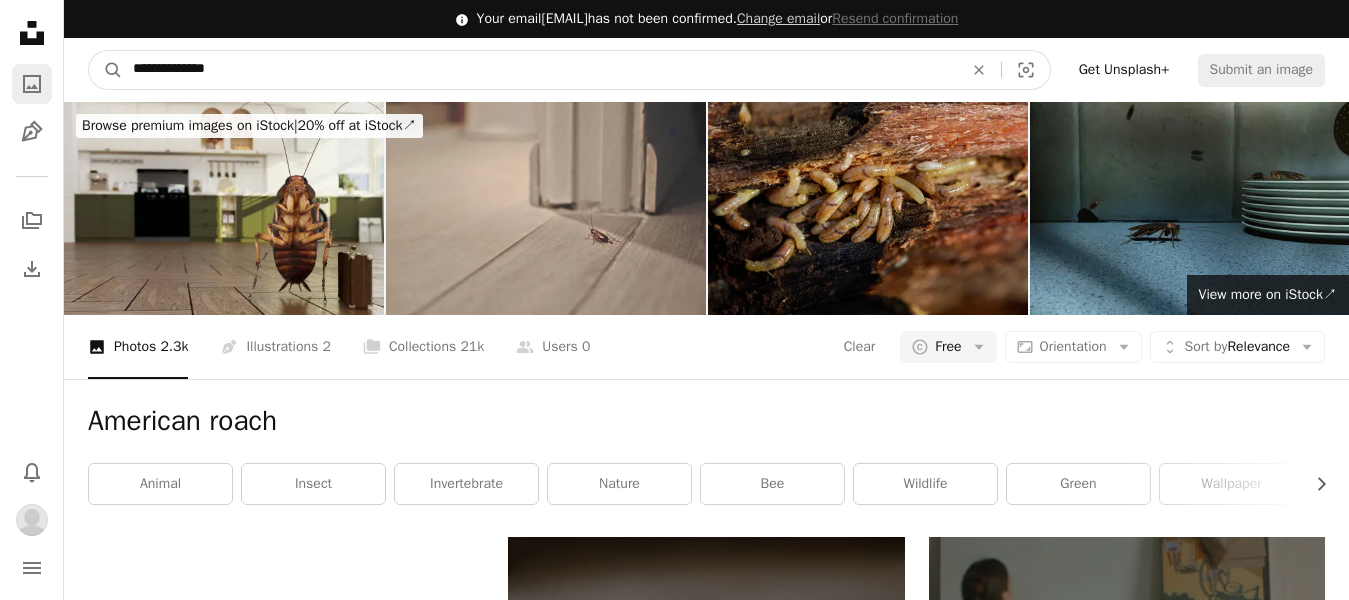 drag, startPoint x: 192, startPoint y: 70, endPoint x: 26, endPoint y: 95, distance: 167.87198 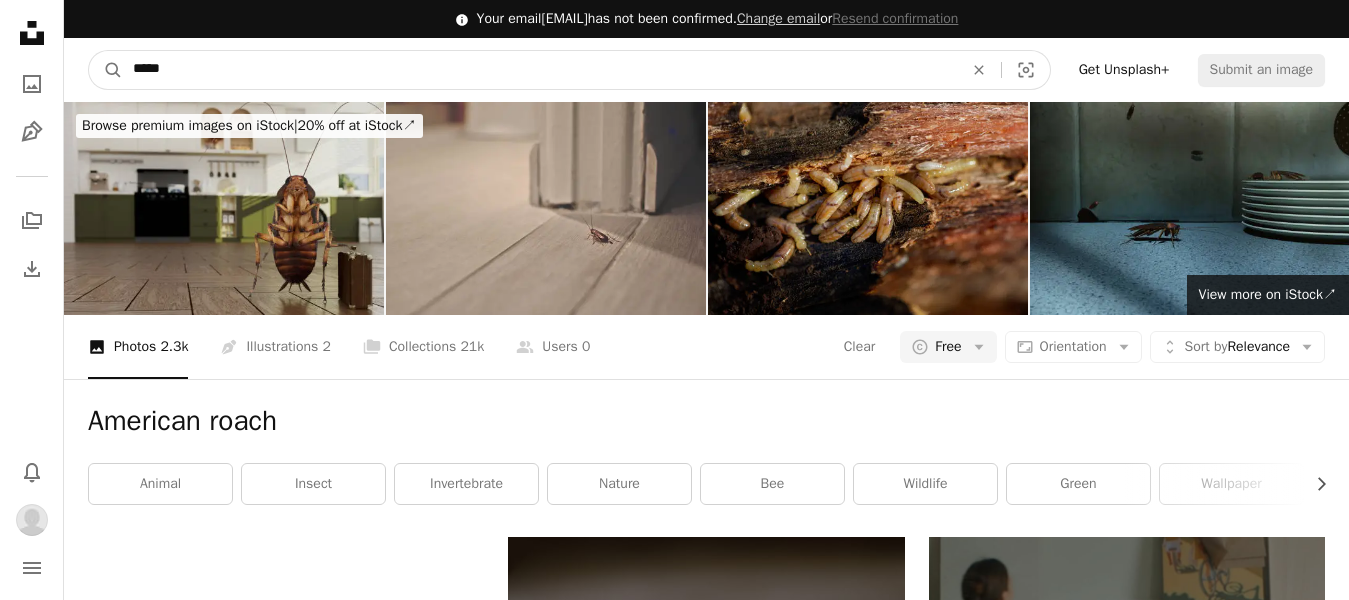 type on "*****" 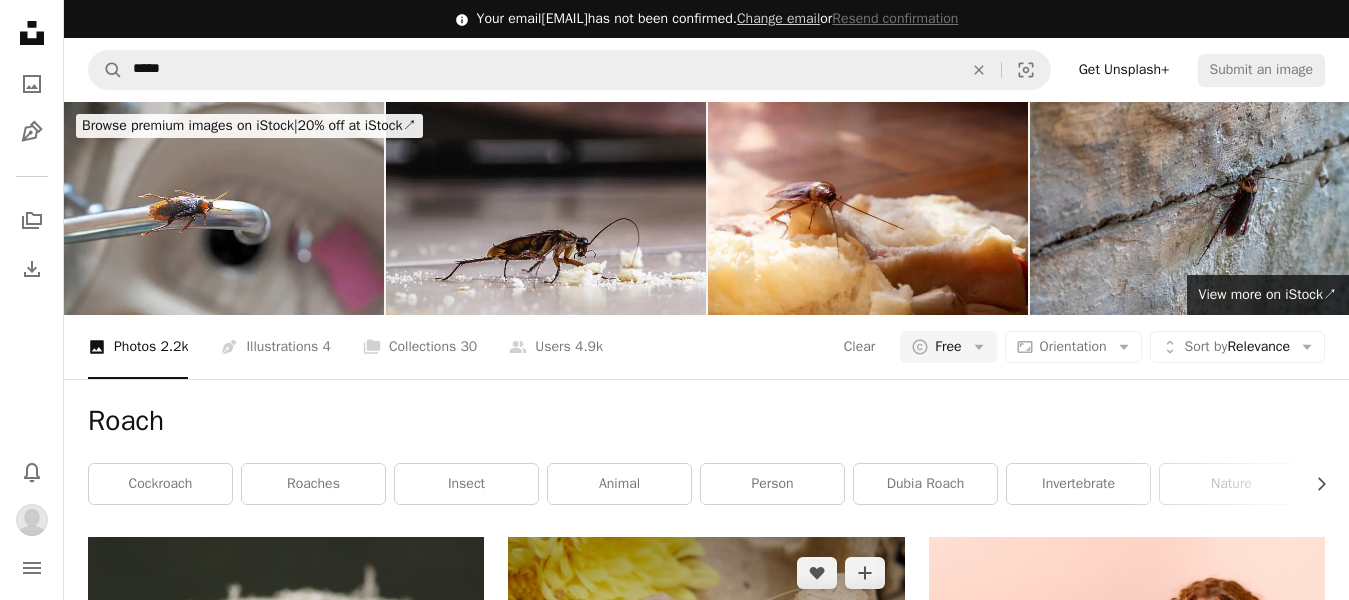 scroll, scrollTop: 0, scrollLeft: 0, axis: both 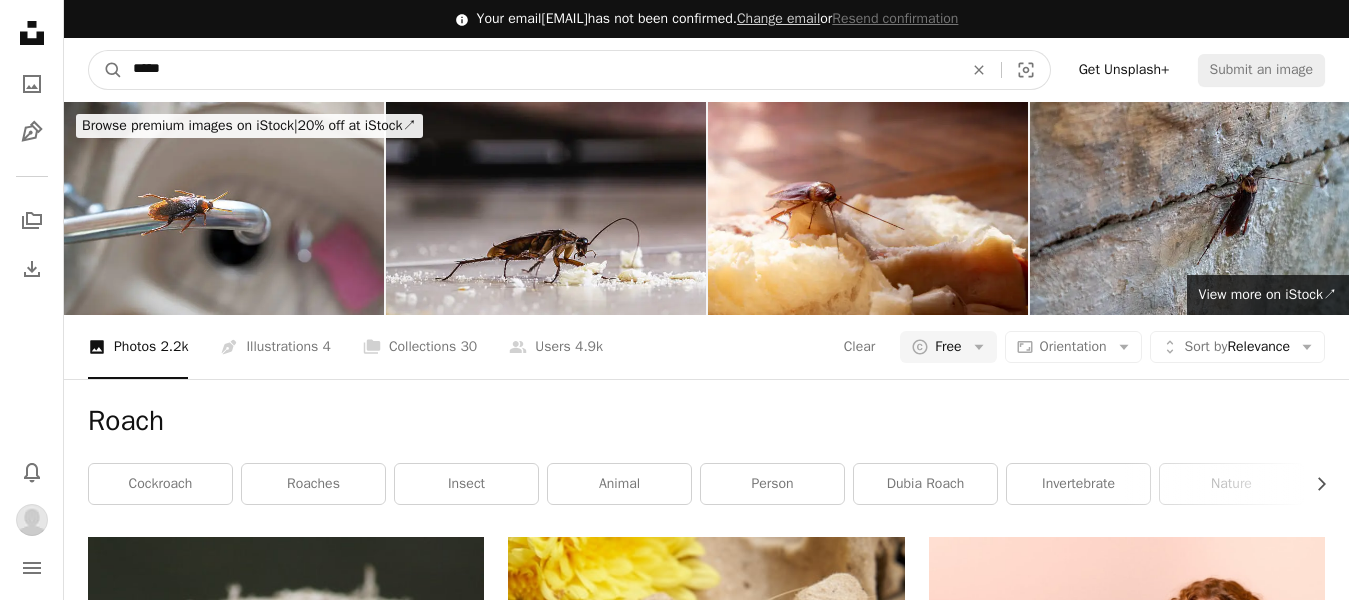 drag, startPoint x: 180, startPoint y: 74, endPoint x: 3, endPoint y: 107, distance: 180.04999 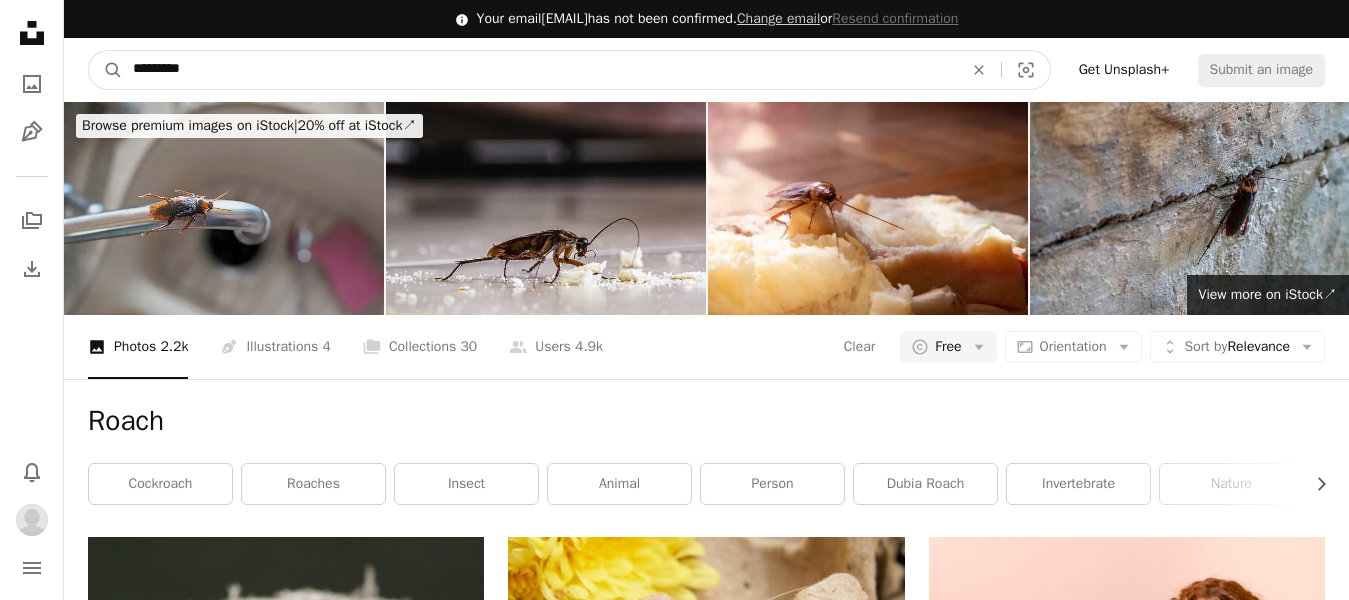 type on "*********" 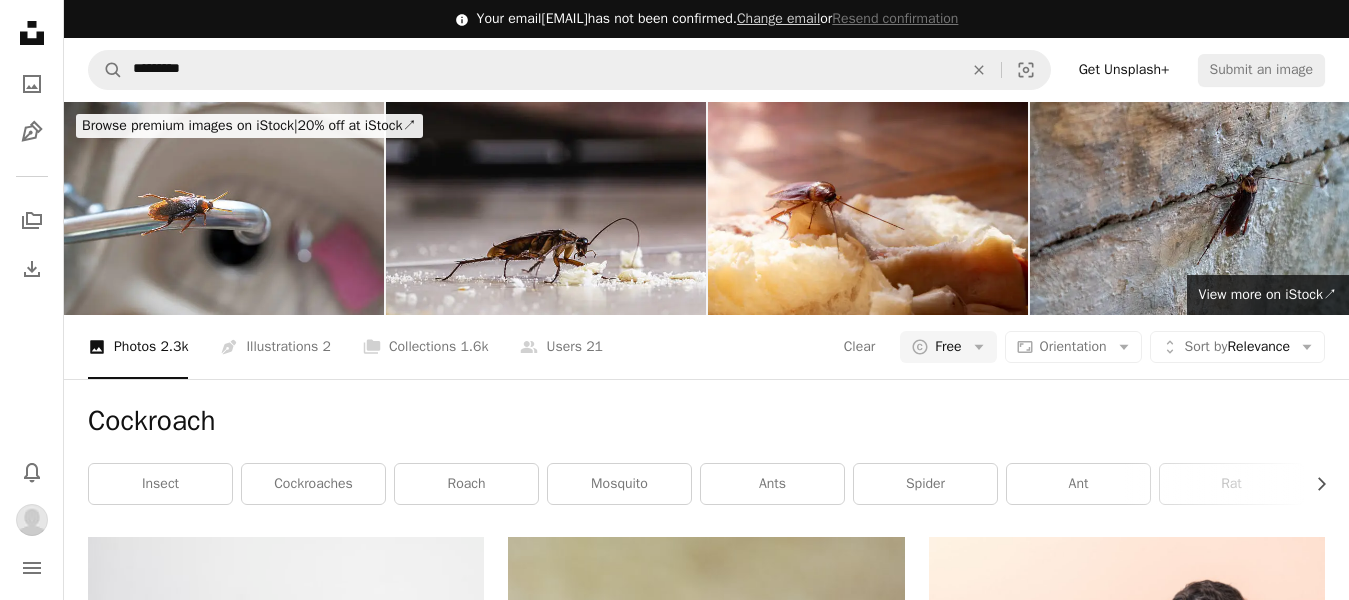 scroll, scrollTop: 1100, scrollLeft: 0, axis: vertical 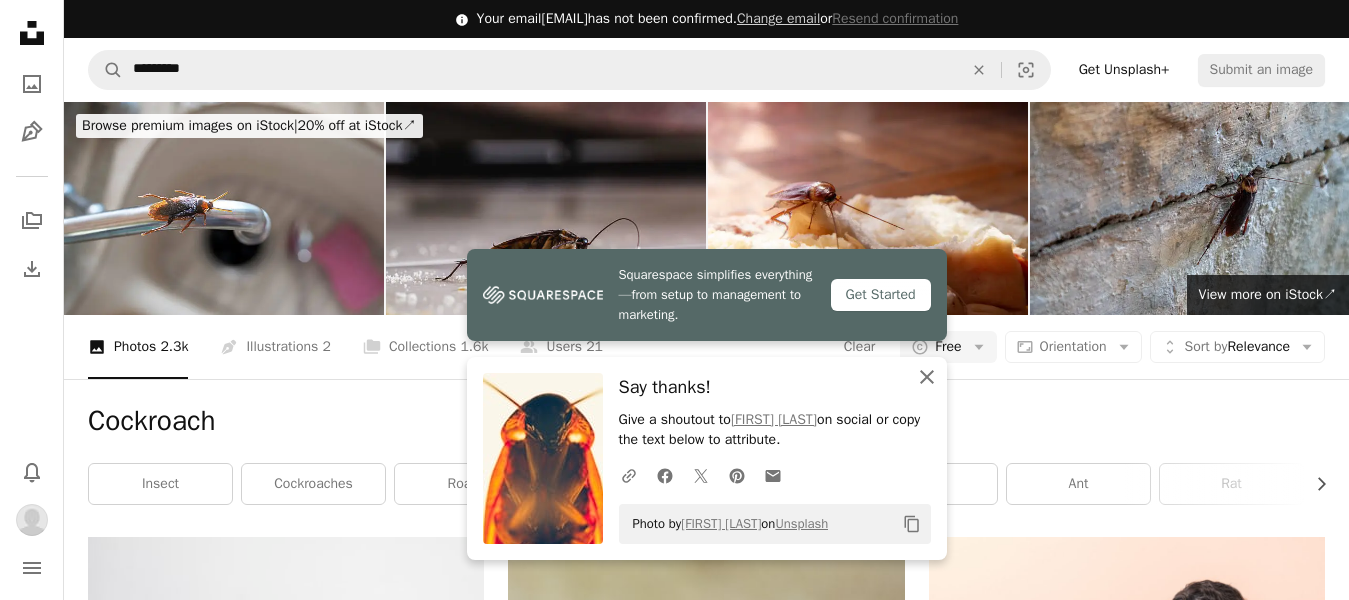 drag, startPoint x: 918, startPoint y: 378, endPoint x: 963, endPoint y: 369, distance: 45.891174 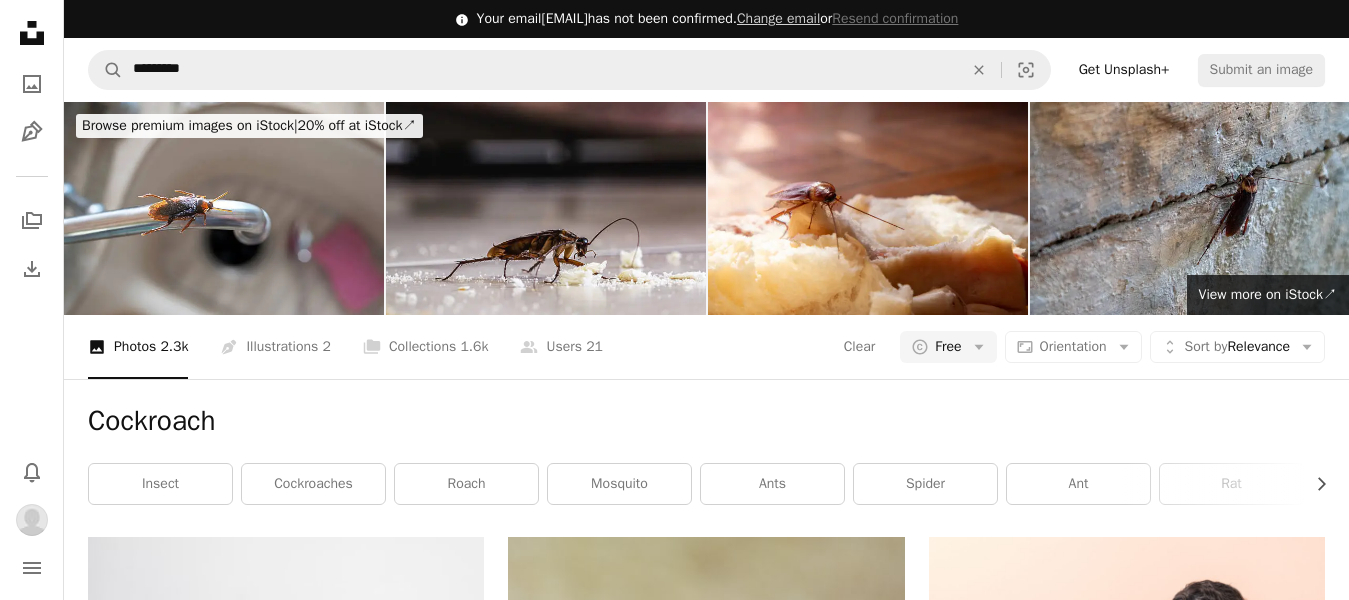 click 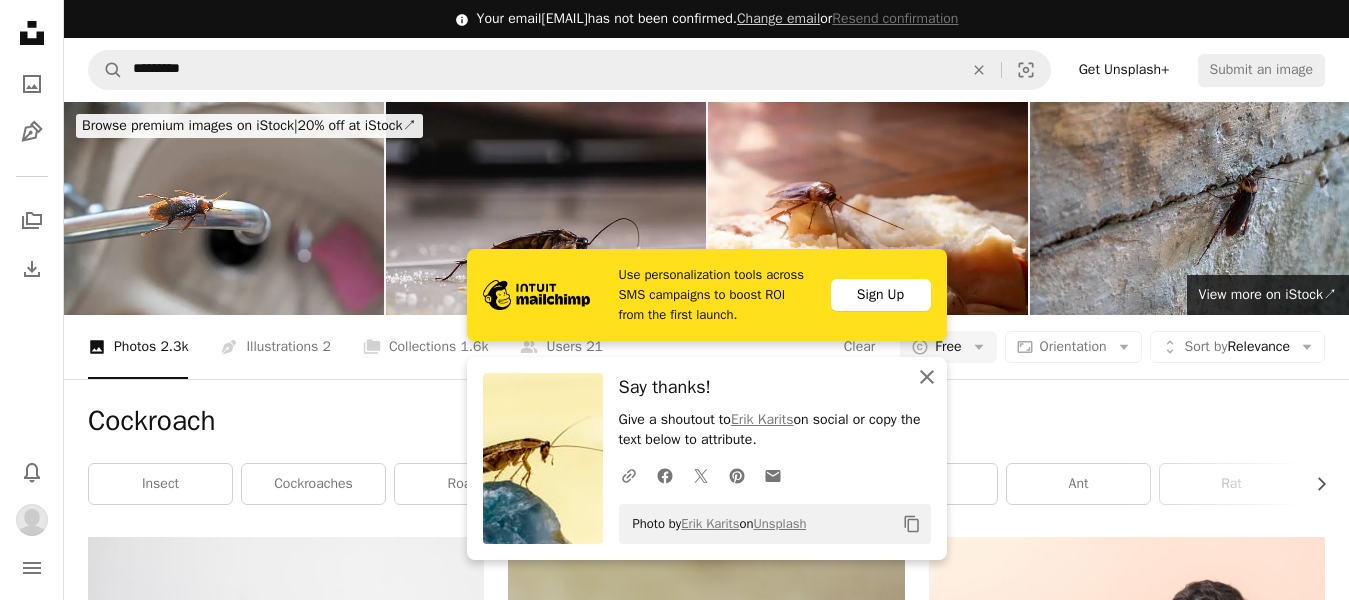click on "An X shape" 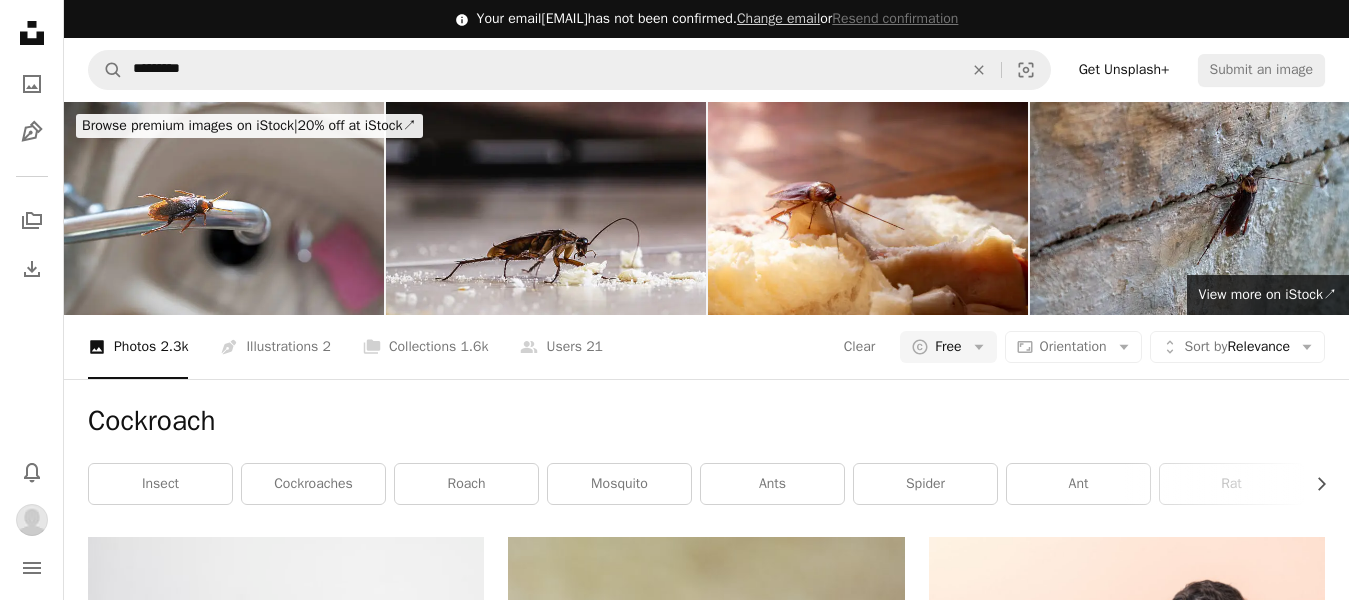 scroll, scrollTop: 2400, scrollLeft: 0, axis: vertical 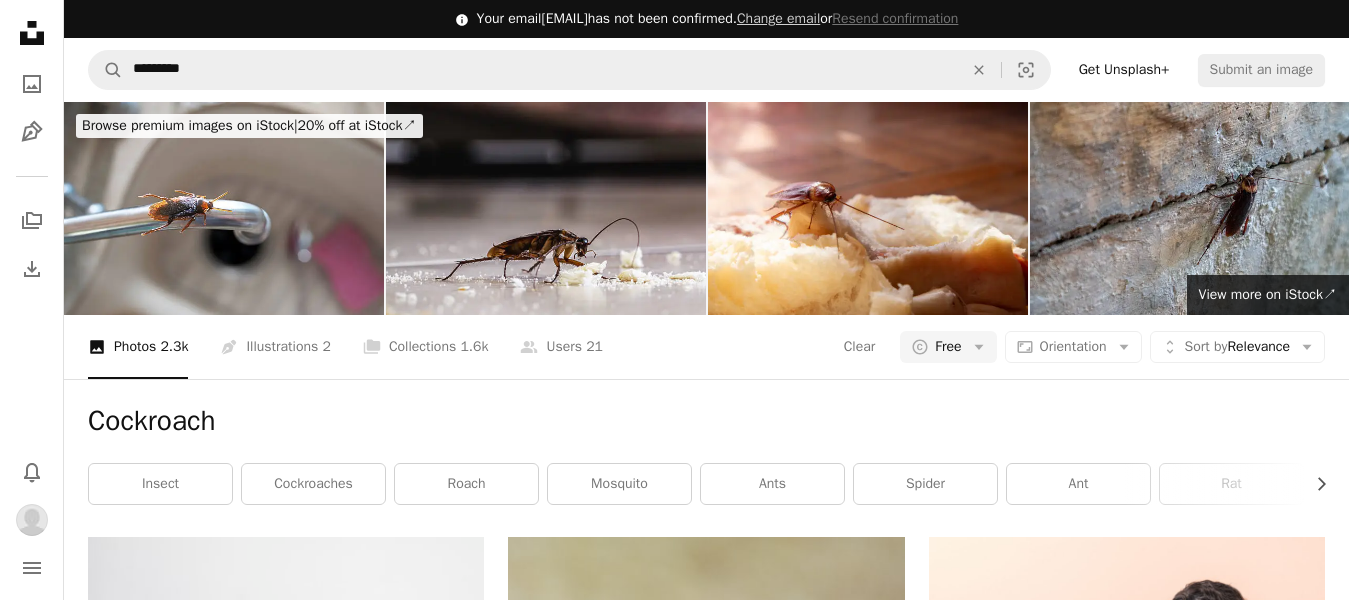 click on "Arrow pointing down" 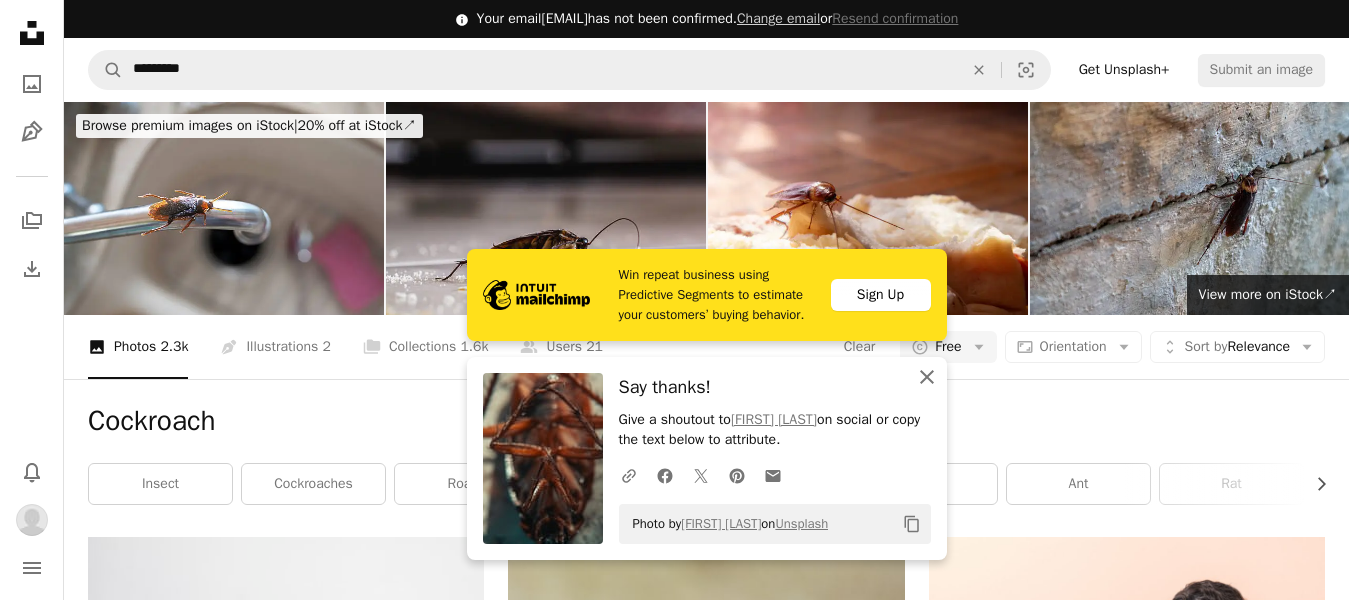 click on "An X shape" 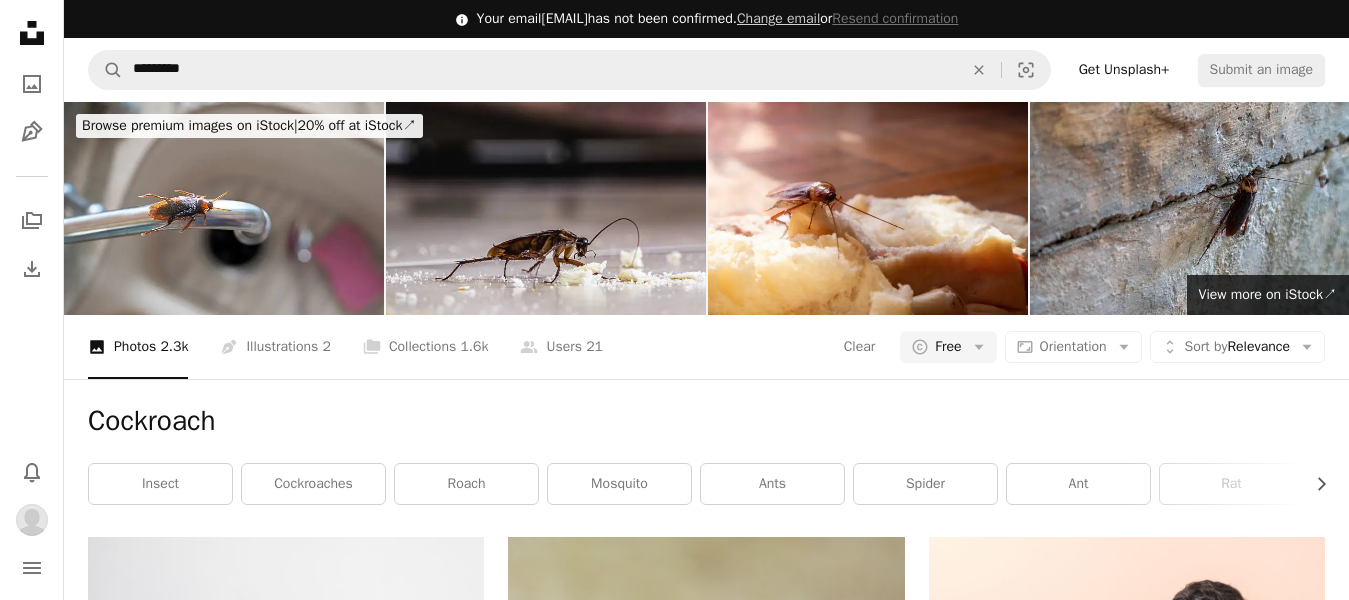 scroll, scrollTop: 0, scrollLeft: 0, axis: both 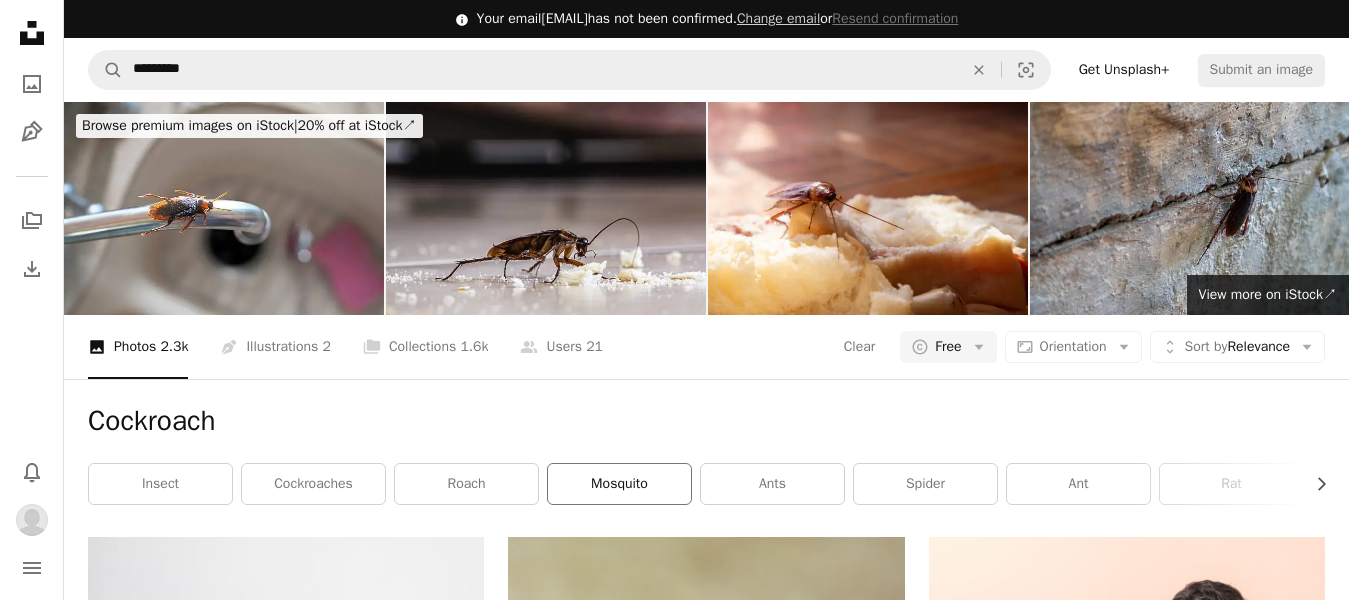 click on "mosquito" at bounding box center [619, 484] 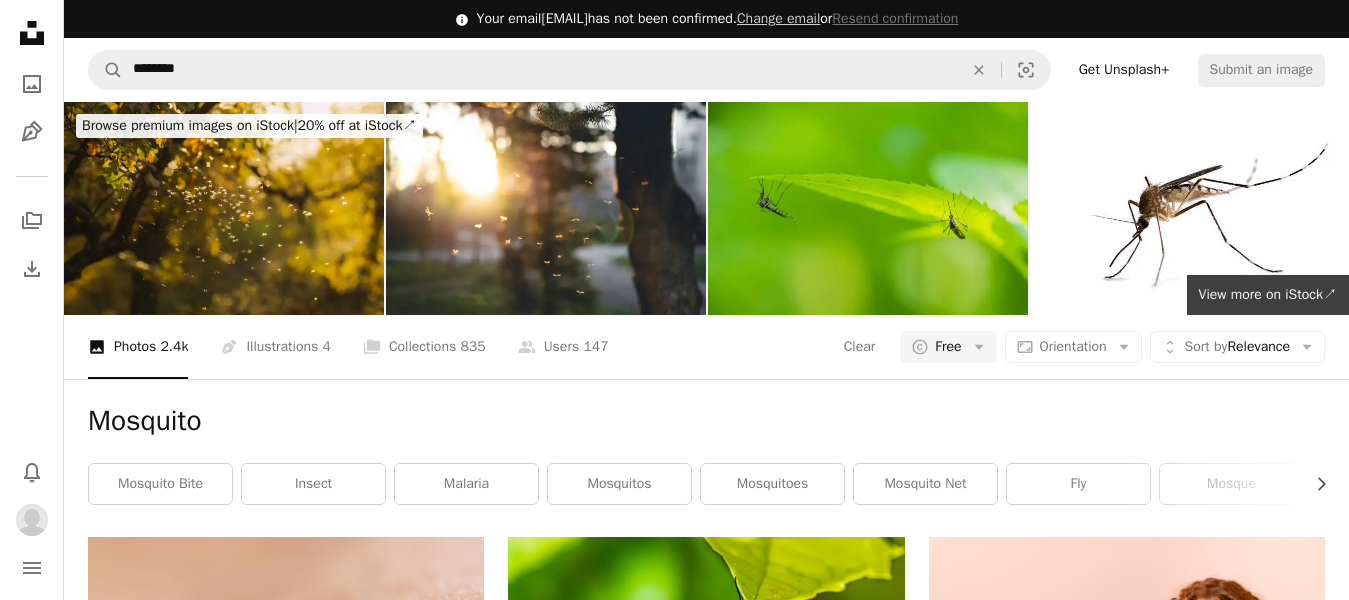 scroll, scrollTop: 2400, scrollLeft: 0, axis: vertical 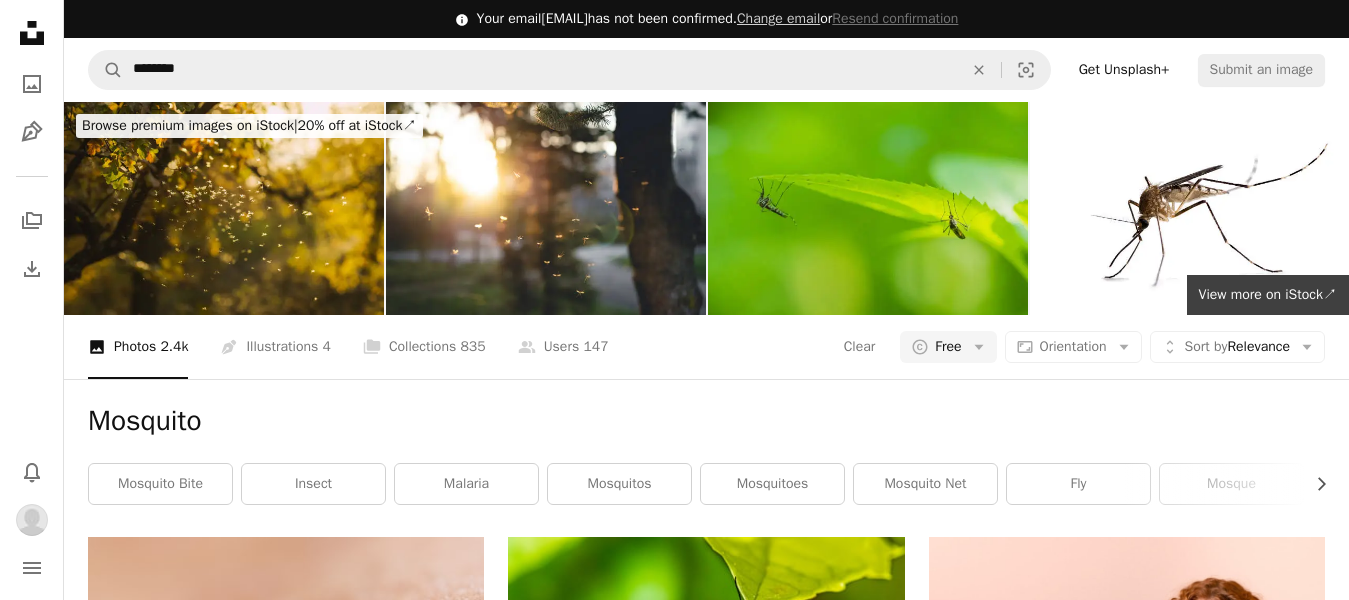 click on "Arrow pointing down" 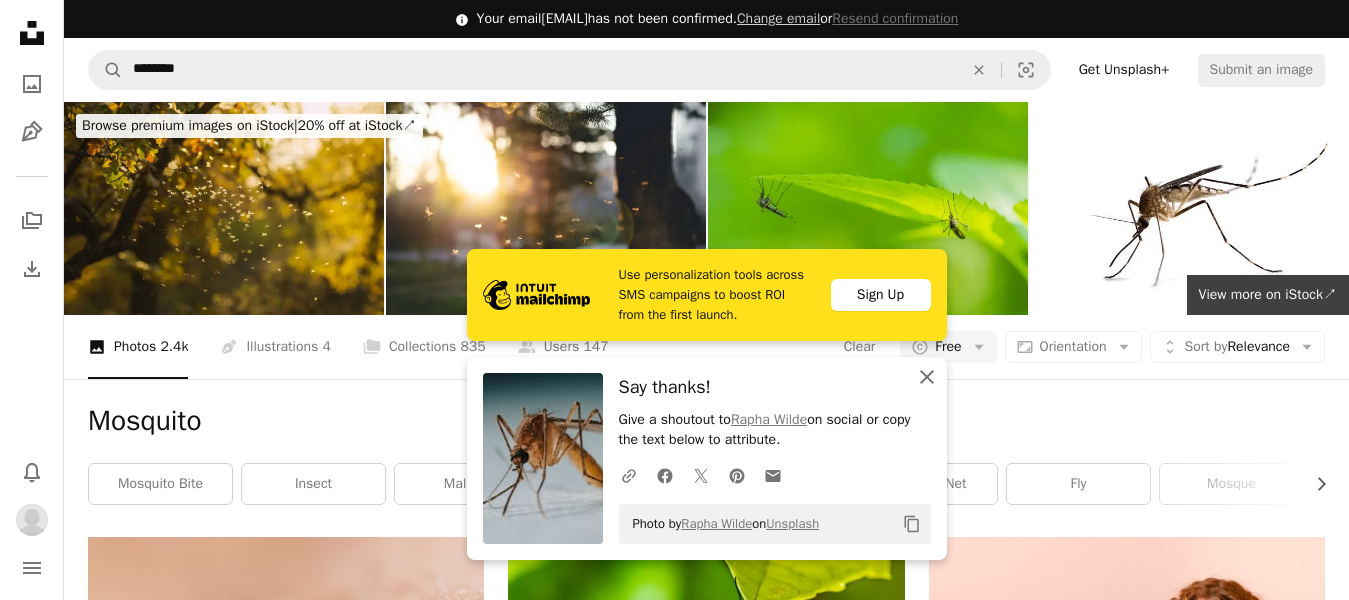 click on "An X shape" 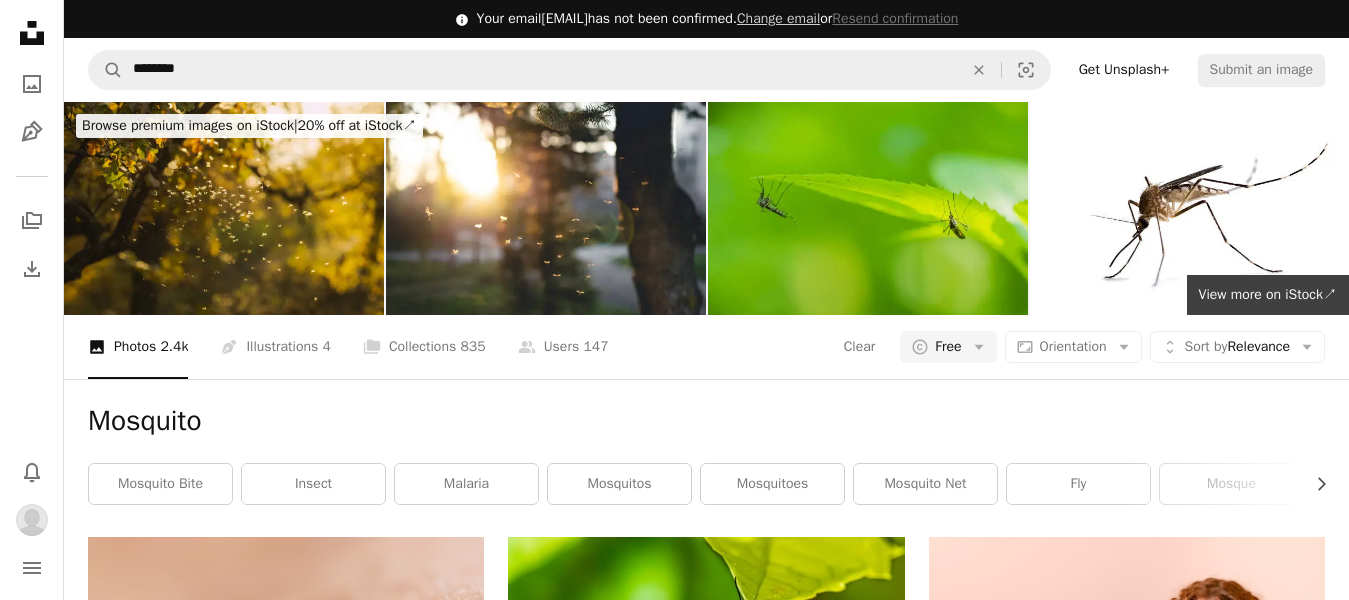 scroll, scrollTop: 1200, scrollLeft: 0, axis: vertical 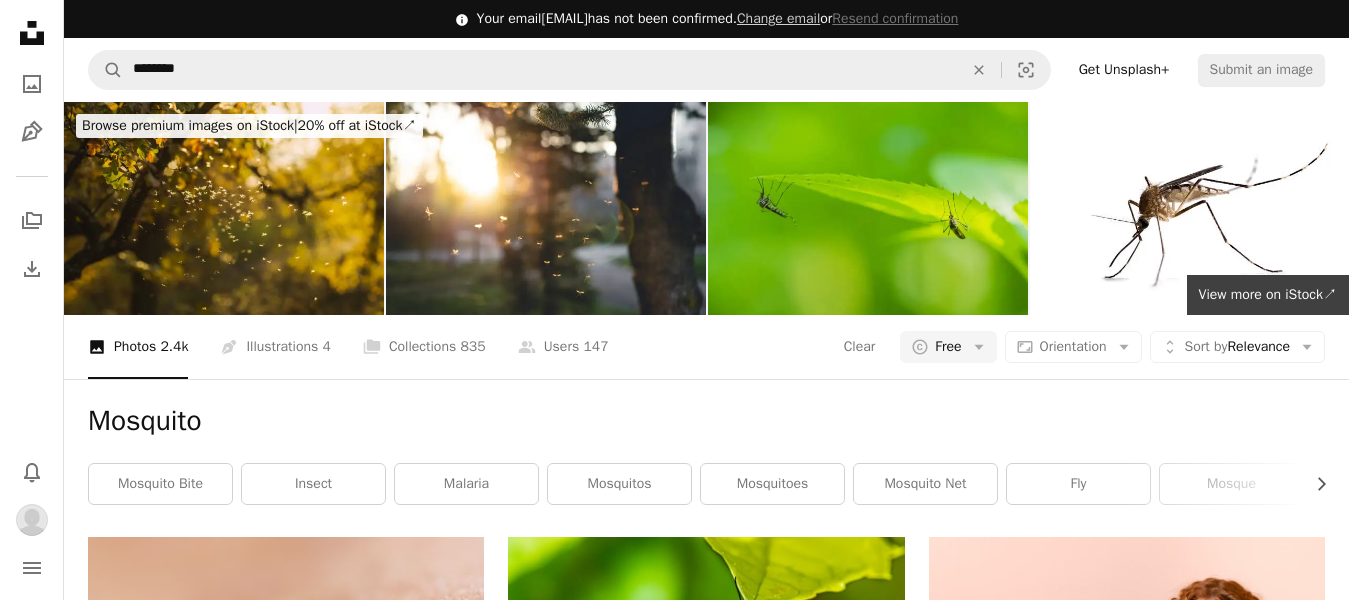 click 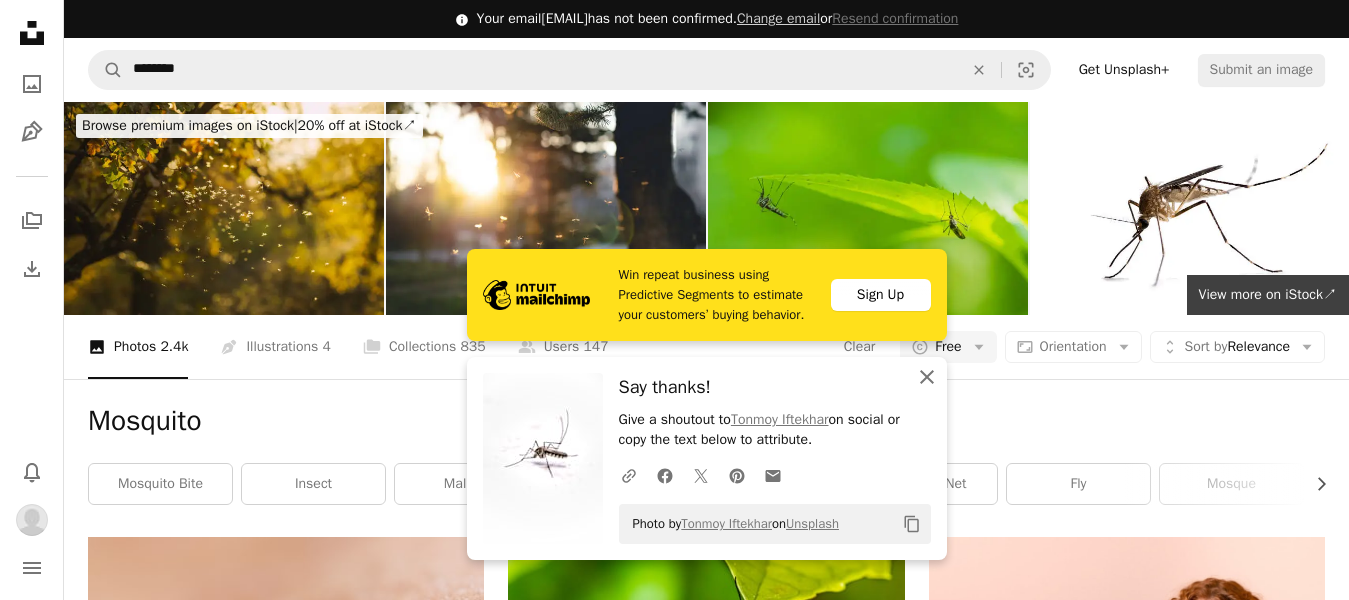 click on "An X shape" 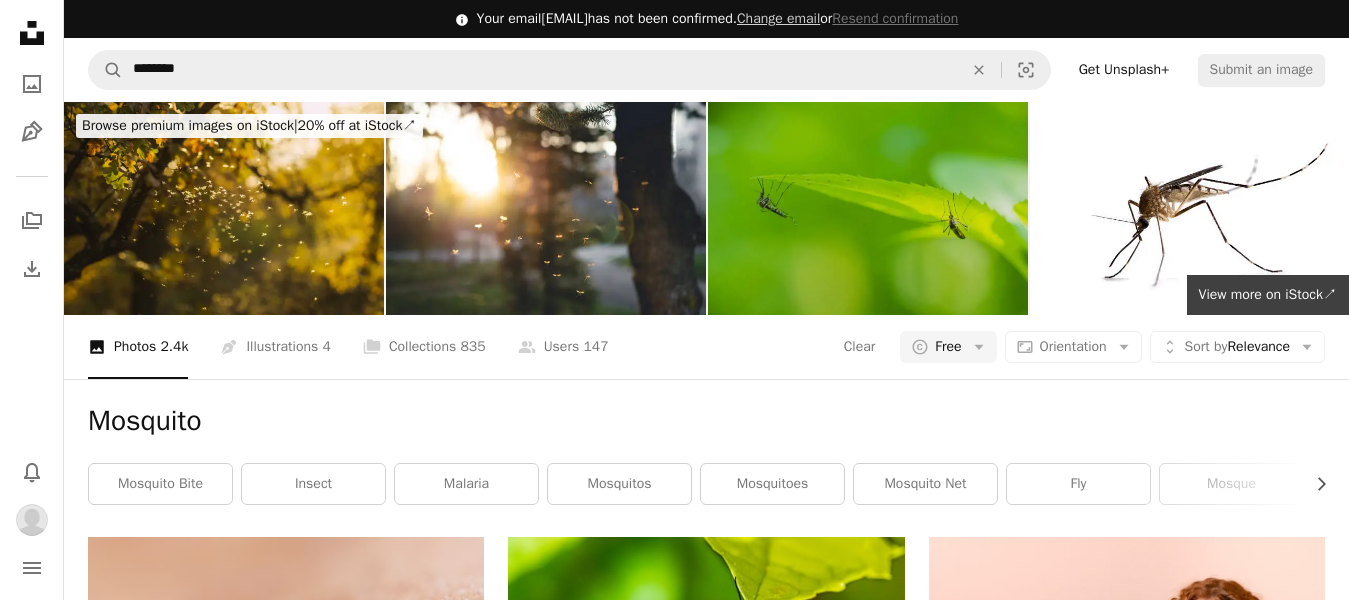 scroll, scrollTop: 0, scrollLeft: 0, axis: both 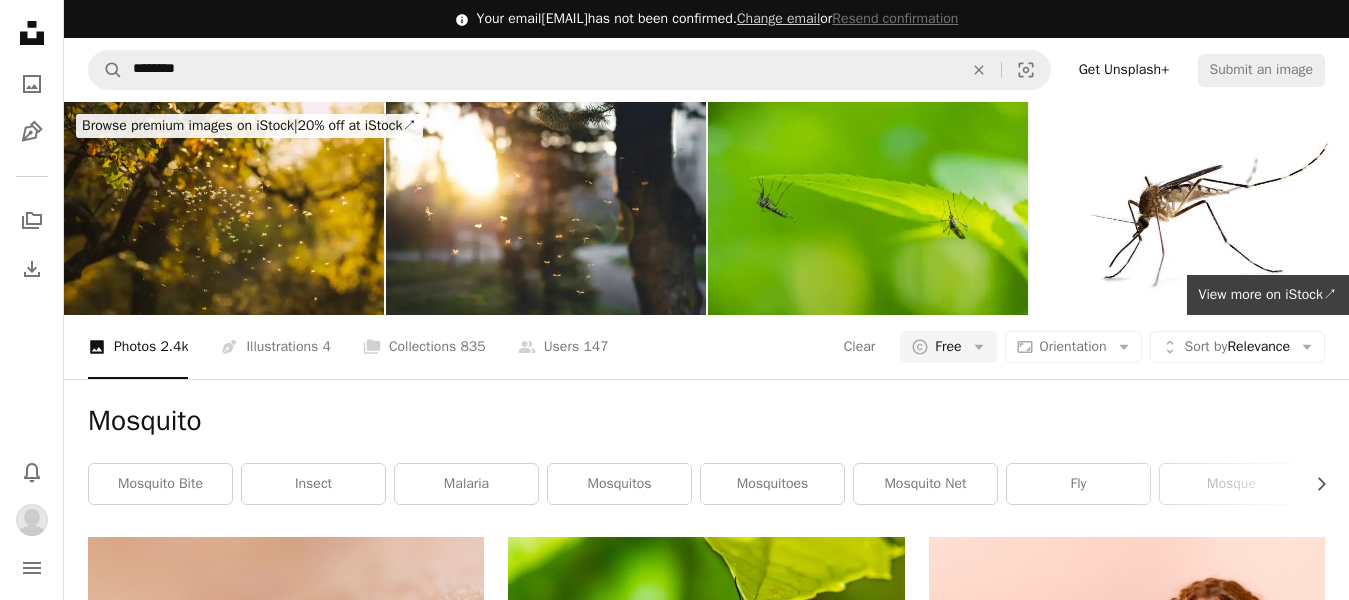 click on "insect" at bounding box center [313, 484] 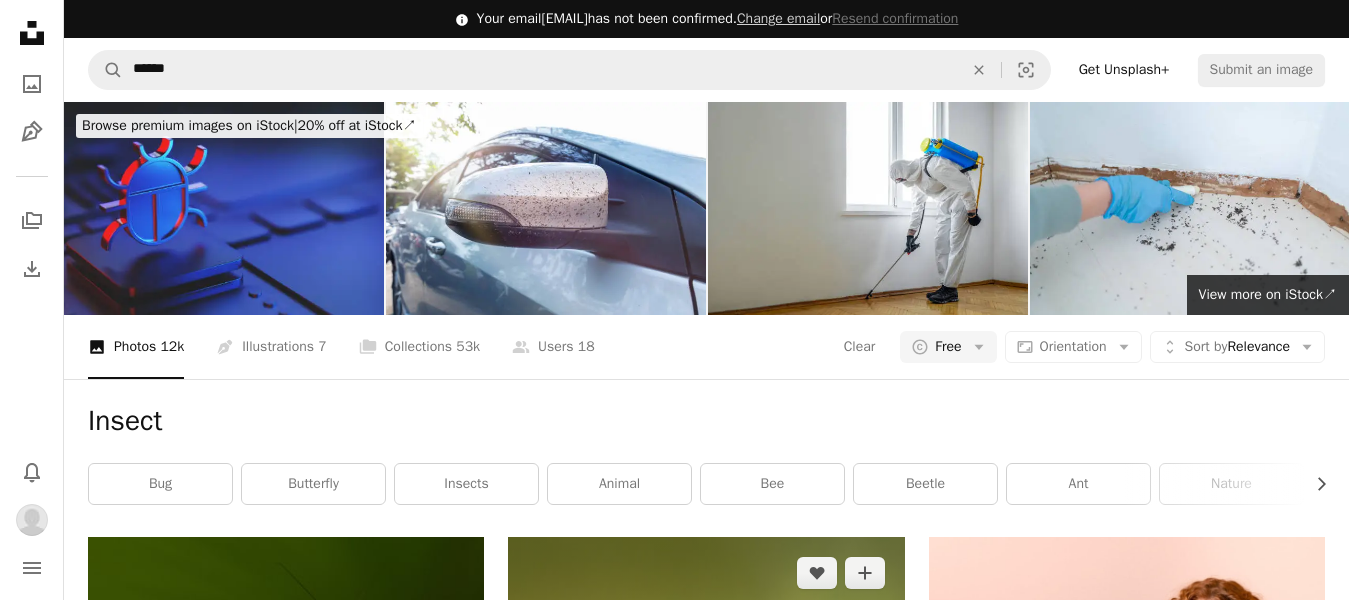 scroll, scrollTop: 200, scrollLeft: 0, axis: vertical 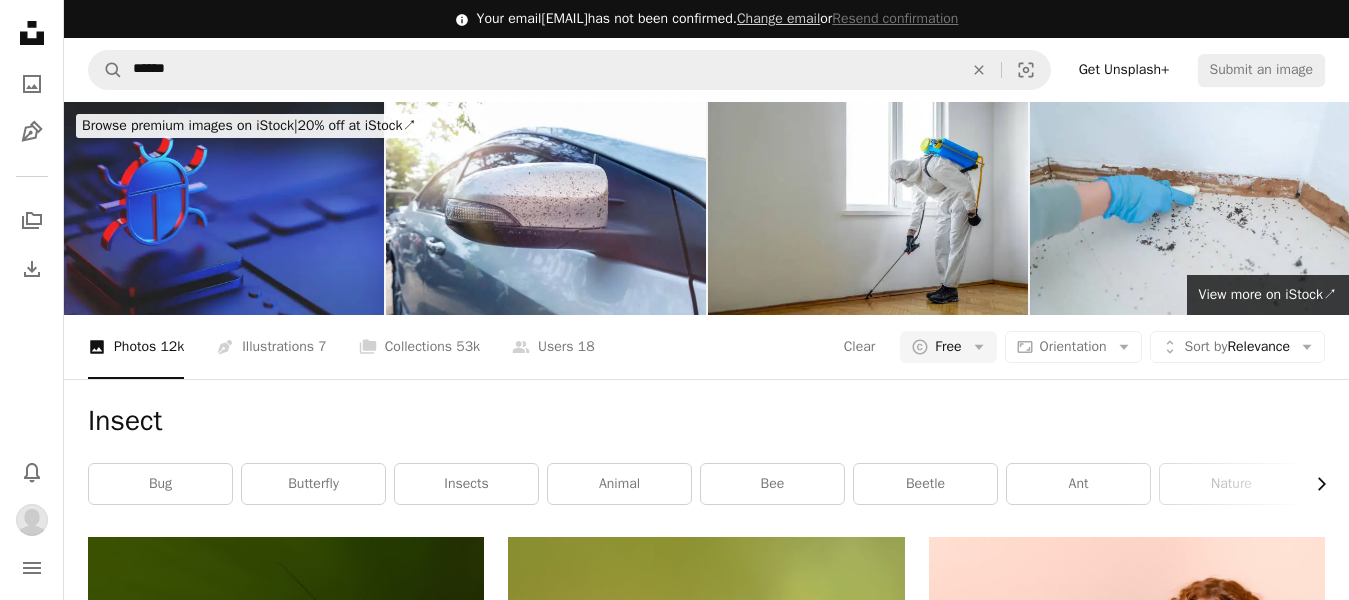 click 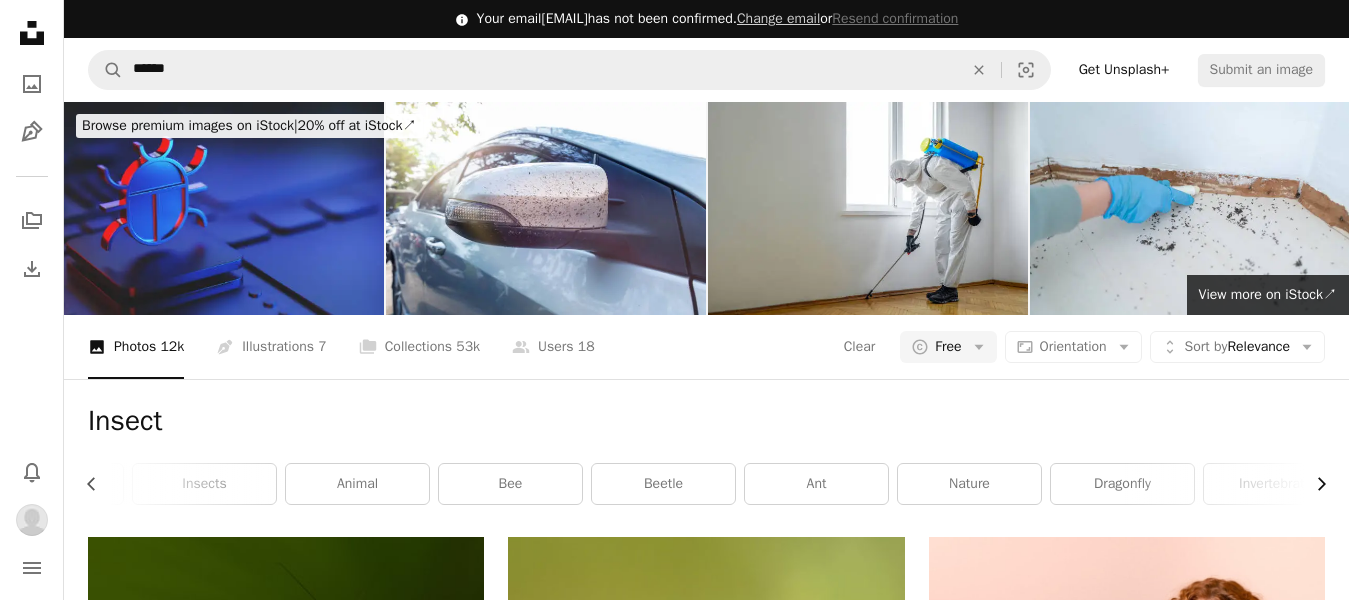 scroll, scrollTop: 0, scrollLeft: 300, axis: horizontal 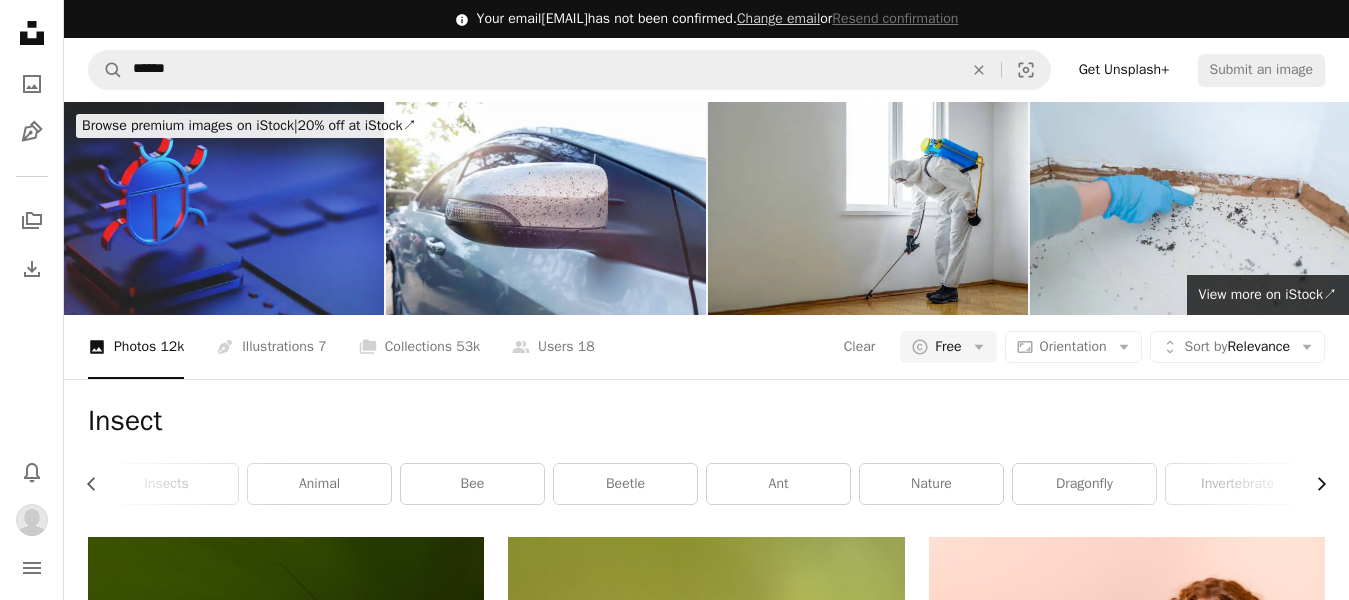 click on "Chevron right" 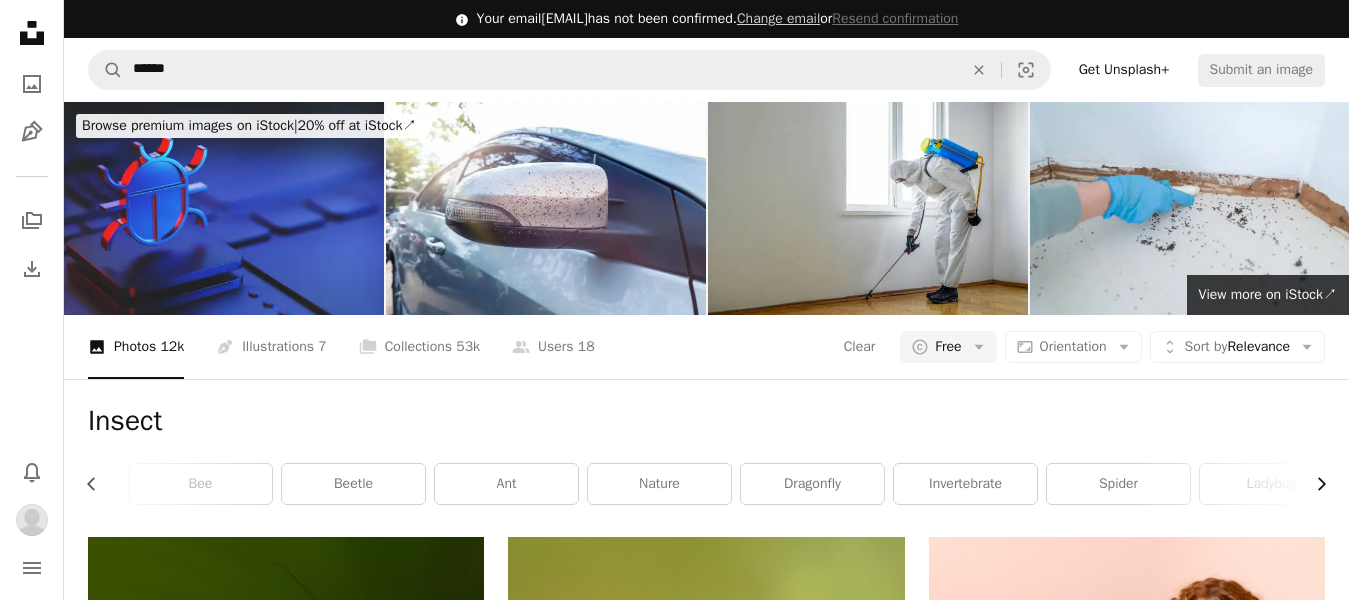 scroll, scrollTop: 0, scrollLeft: 591, axis: horizontal 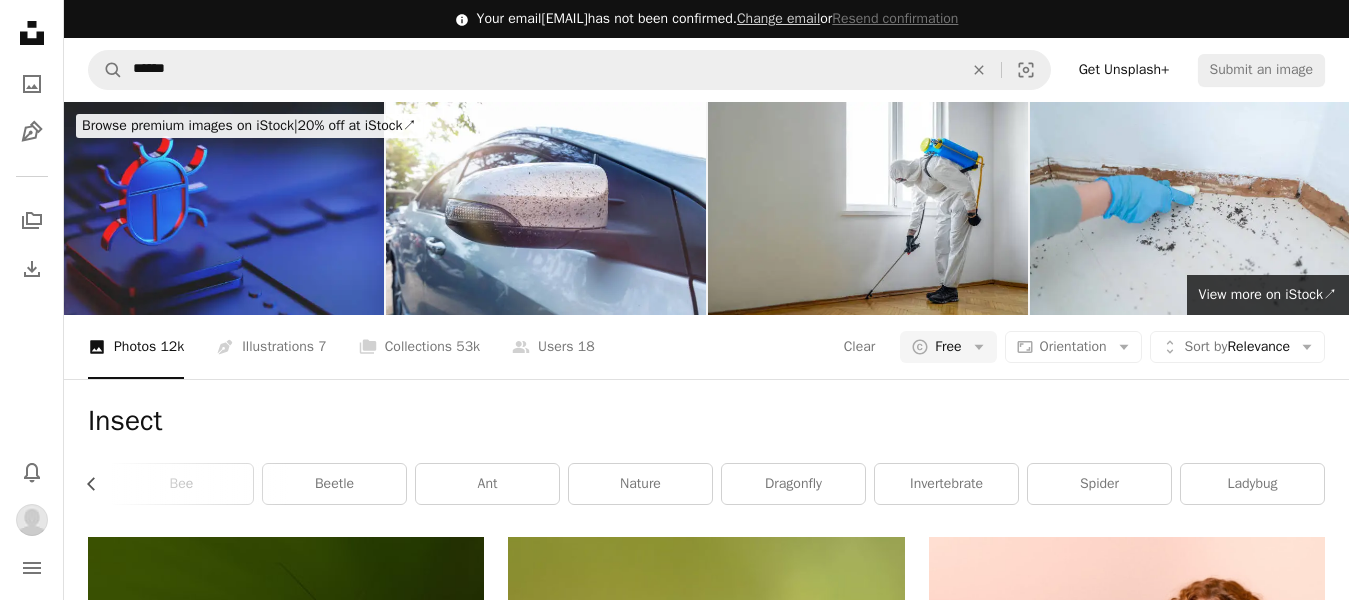 click on "ladybug" at bounding box center (1252, 484) 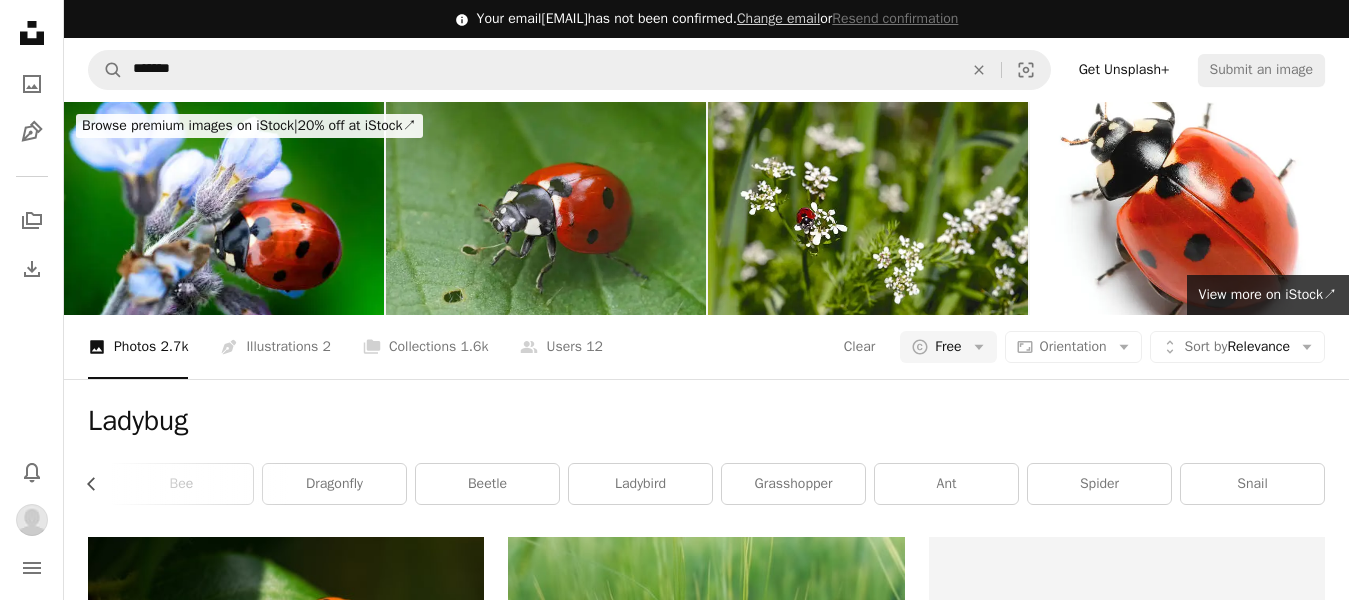scroll, scrollTop: 200, scrollLeft: 0, axis: vertical 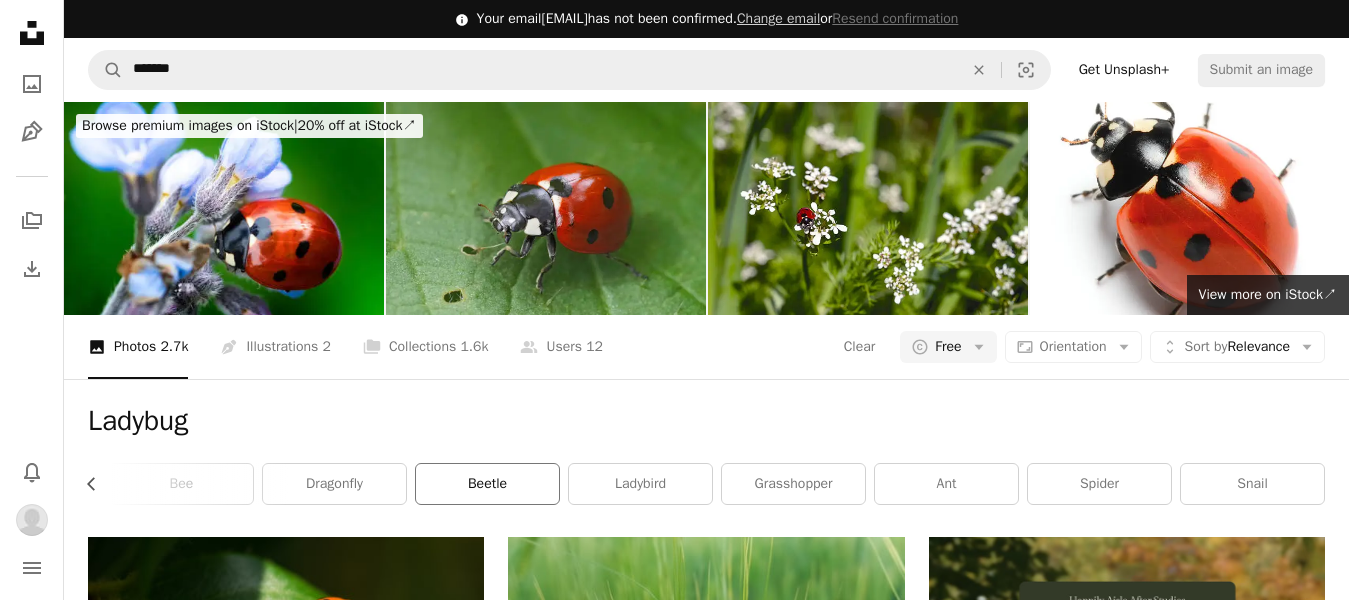 click on "beetle" at bounding box center [487, 484] 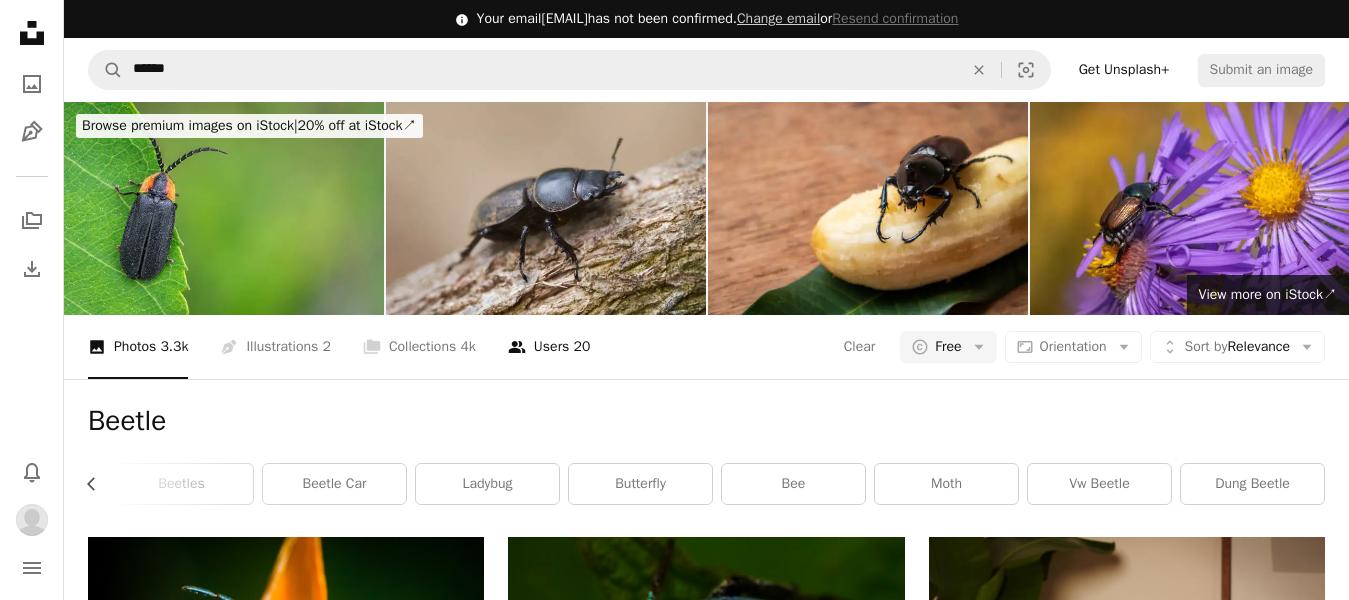 scroll, scrollTop: 0, scrollLeft: 0, axis: both 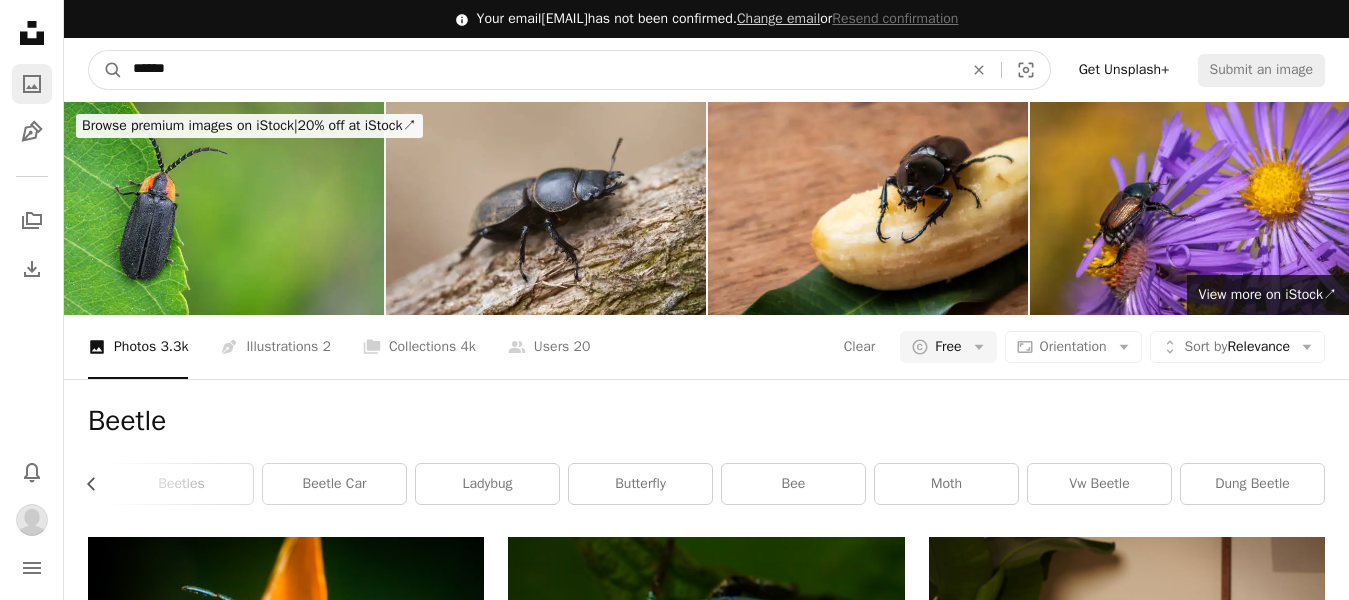 drag, startPoint x: 207, startPoint y: 66, endPoint x: 50, endPoint y: 74, distance: 157.20369 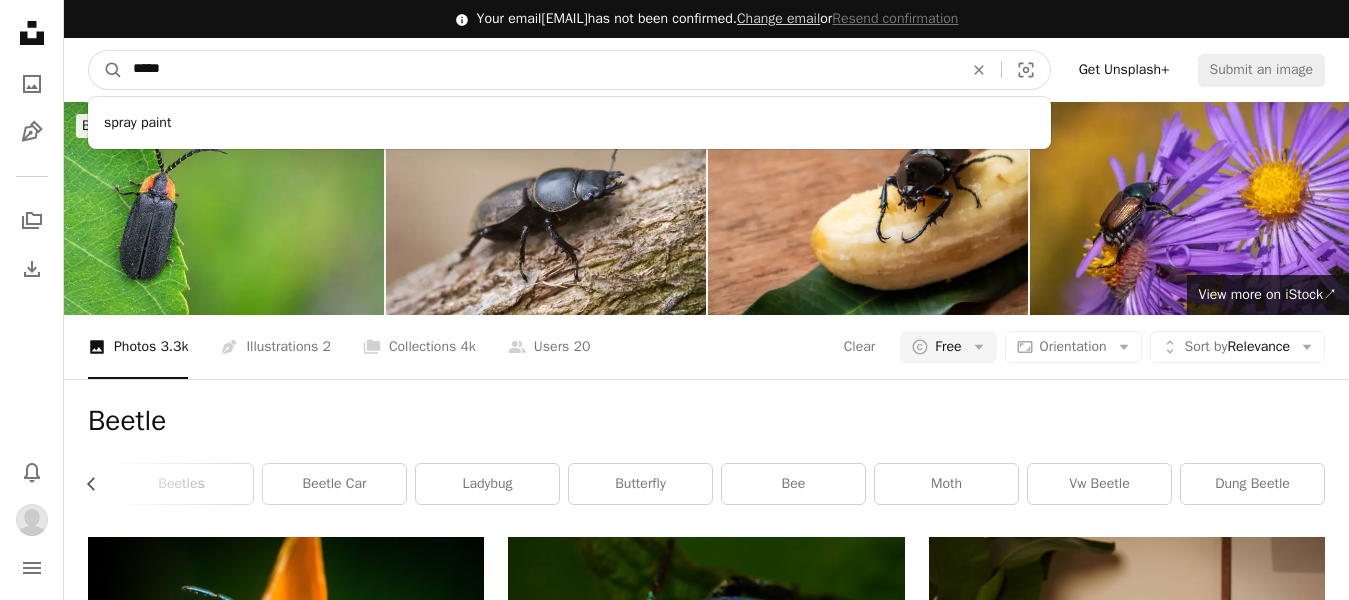 type on "*****" 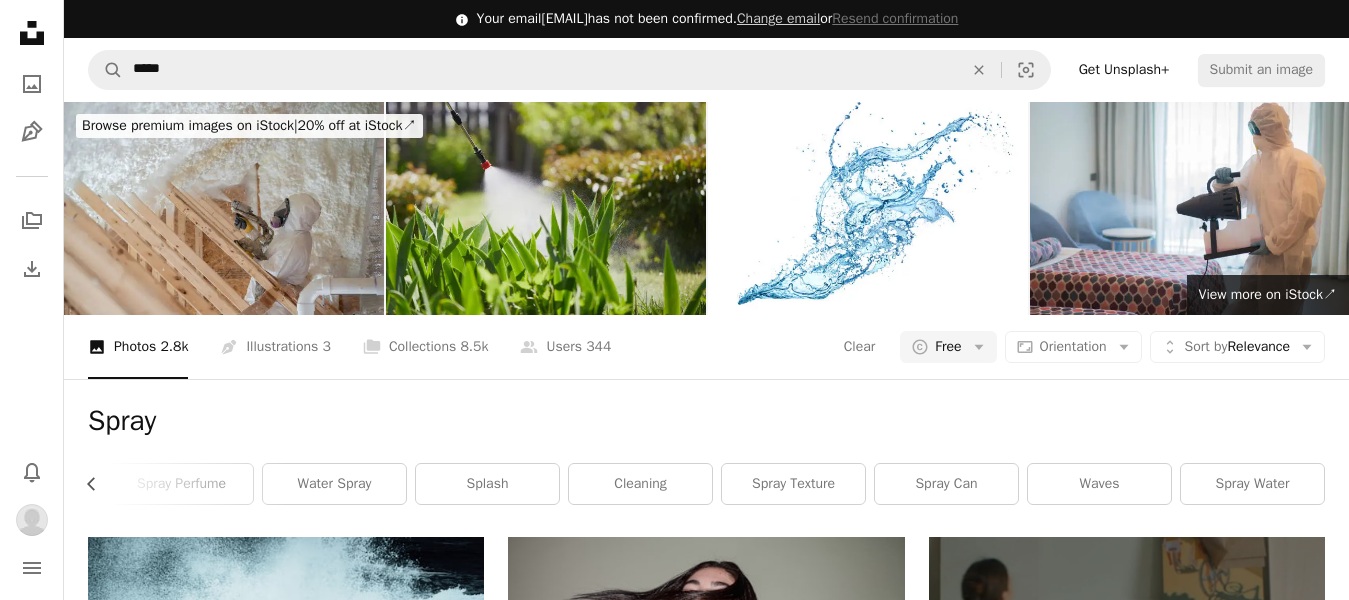 scroll, scrollTop: 0, scrollLeft: 0, axis: both 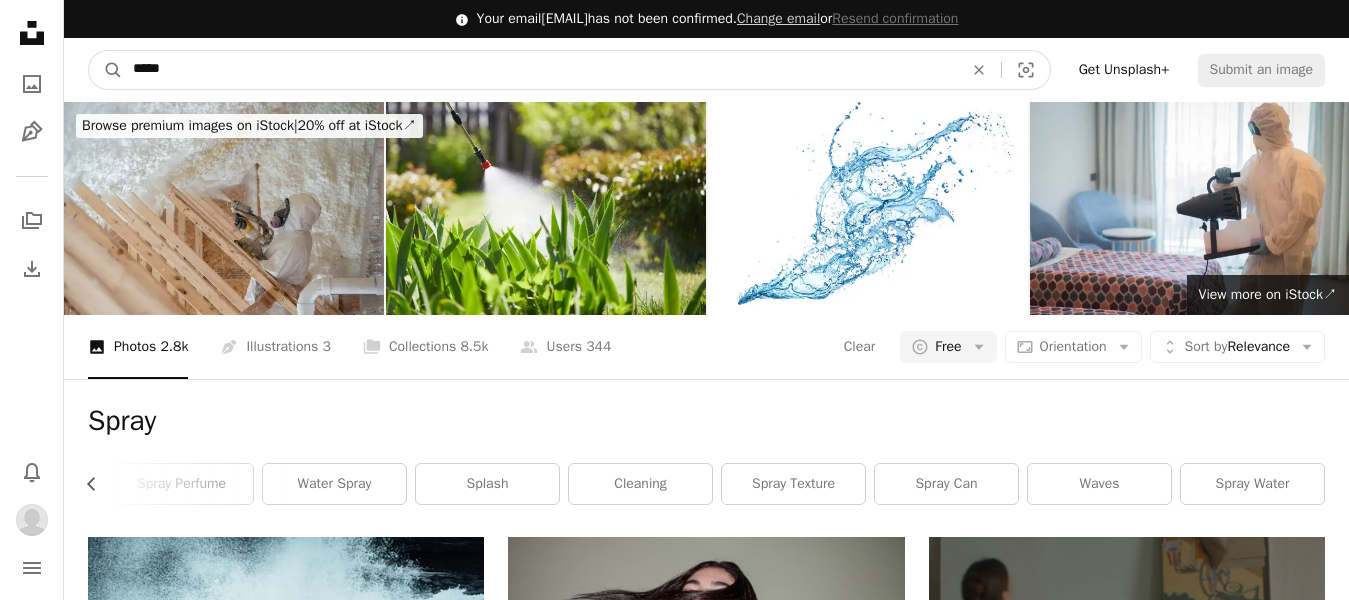 click on "*****" at bounding box center [540, 70] 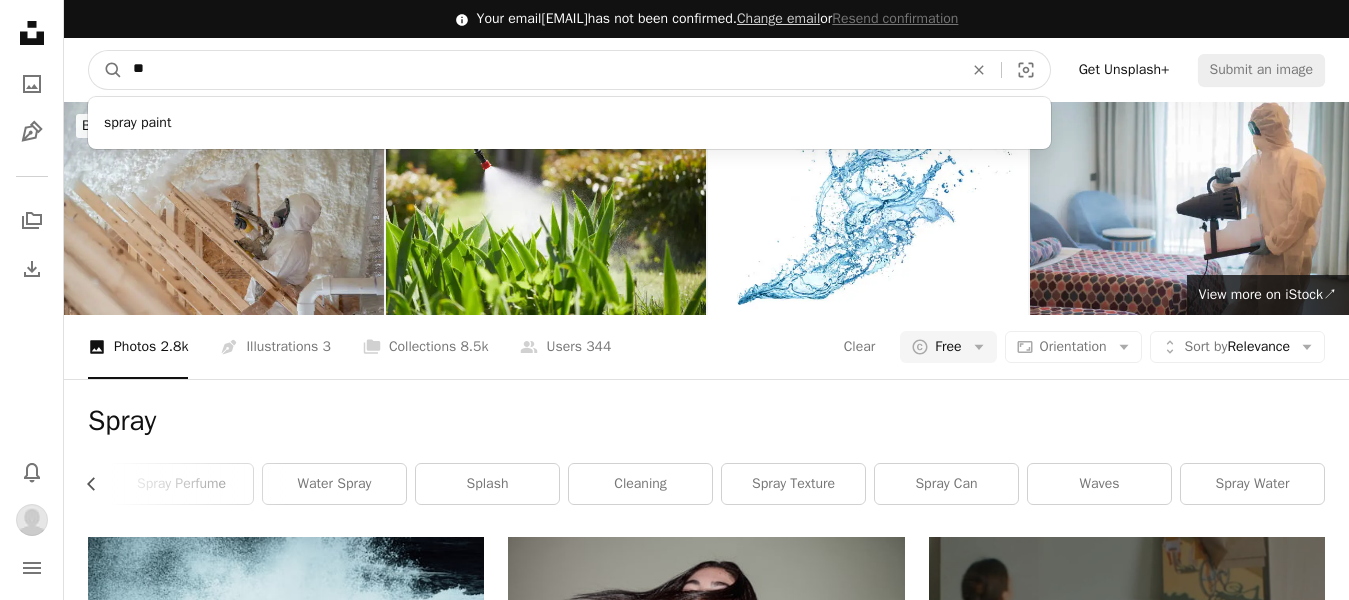 type on "*" 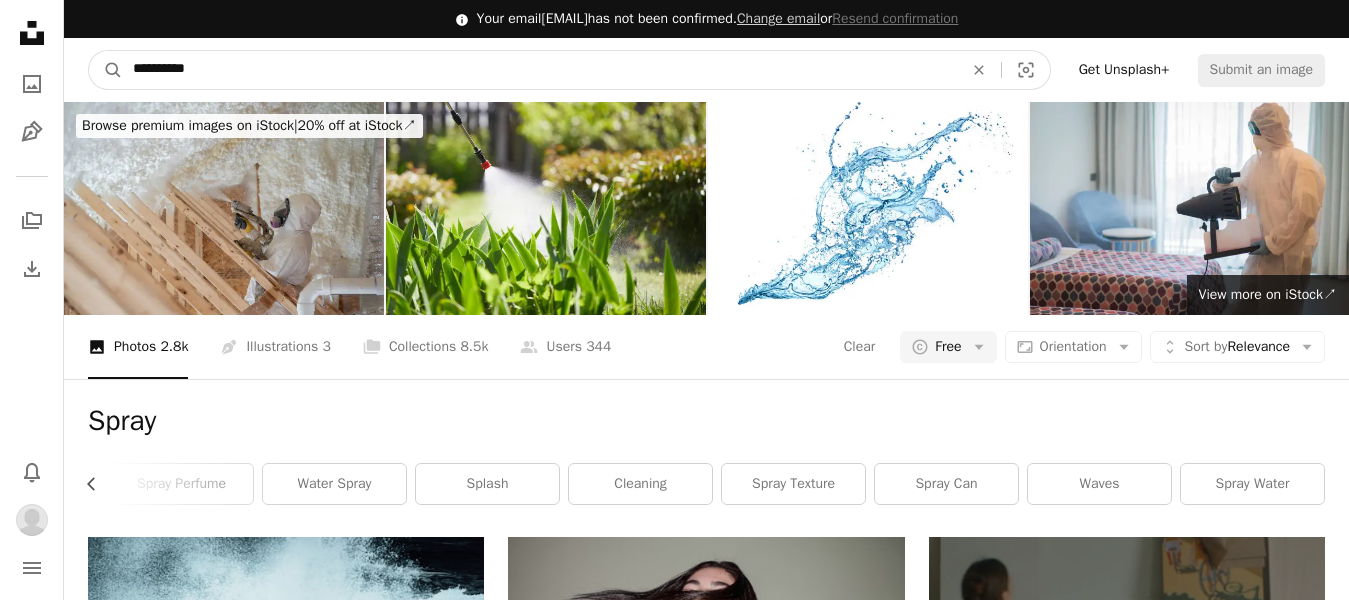 type on "**********" 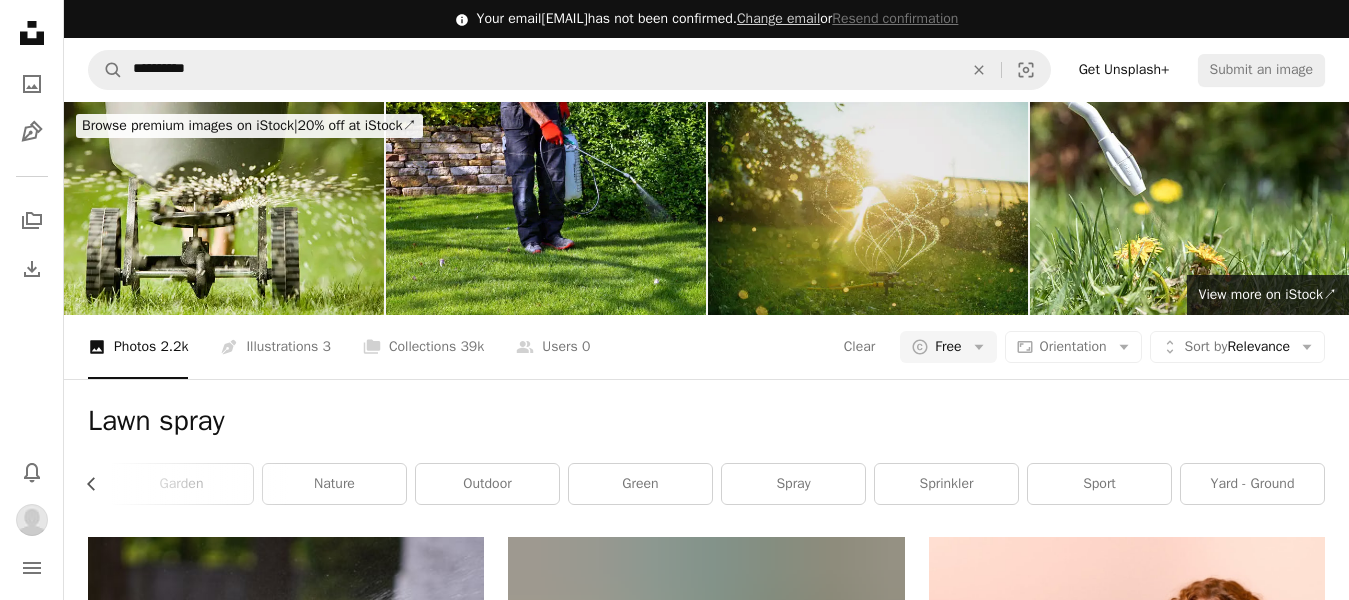 scroll, scrollTop: 0, scrollLeft: 0, axis: both 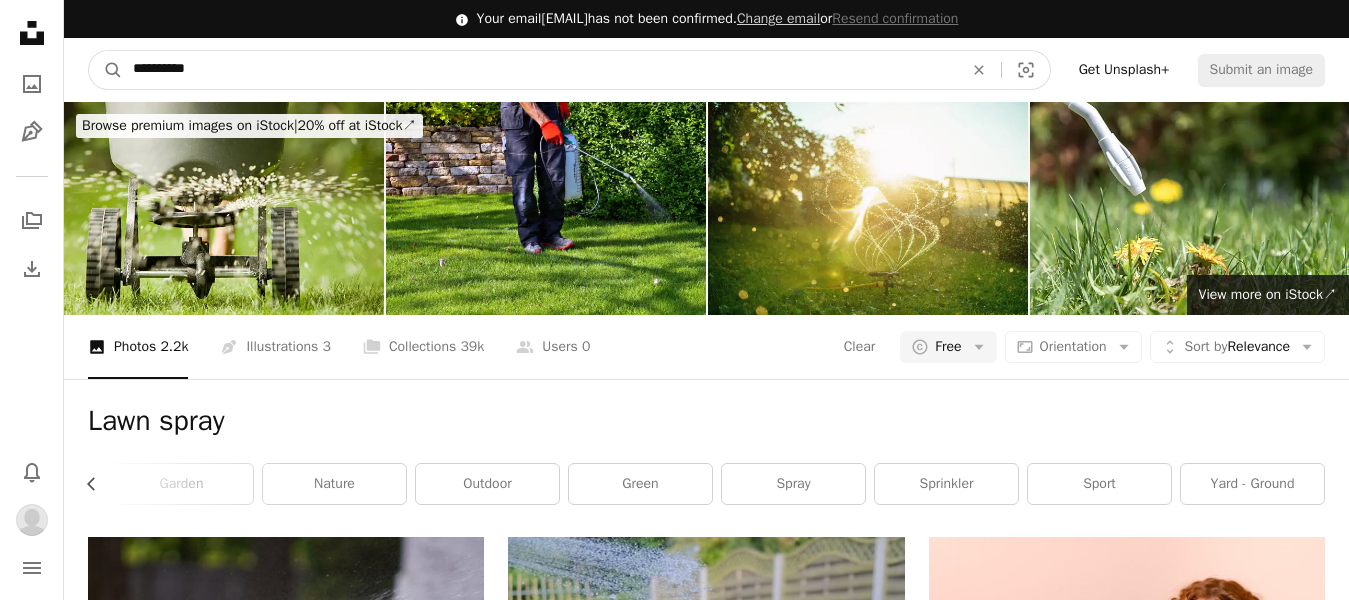 drag, startPoint x: 269, startPoint y: 66, endPoint x: 0, endPoint y: 103, distance: 271.53268 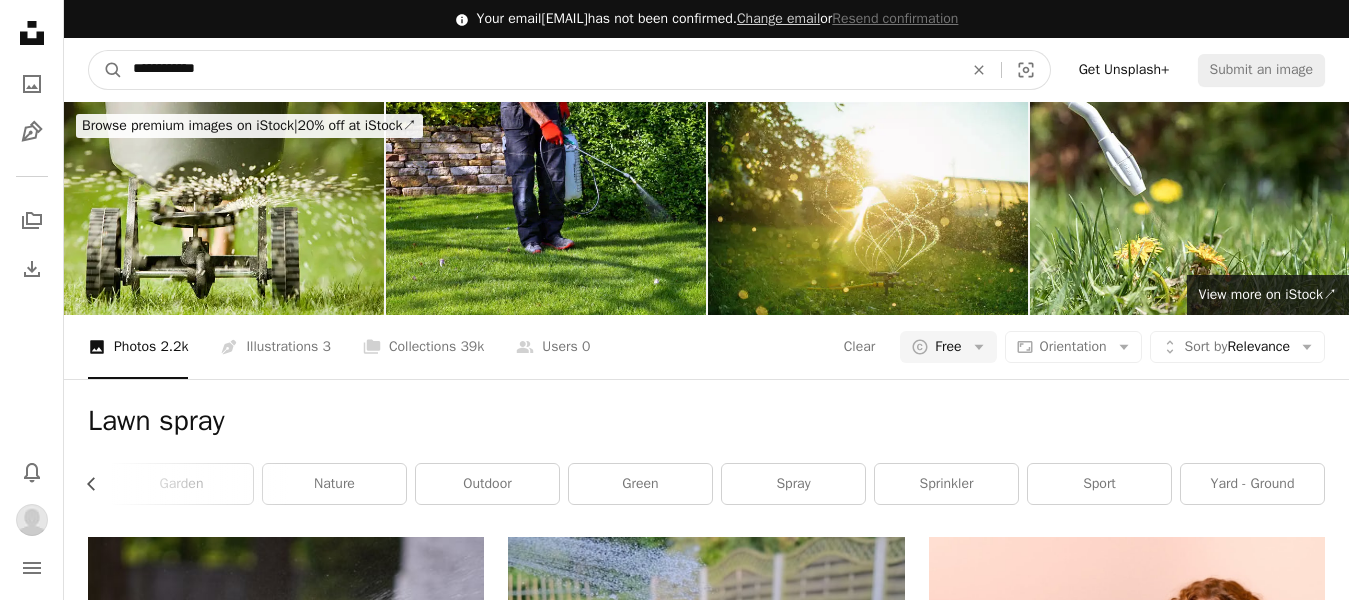 type on "**********" 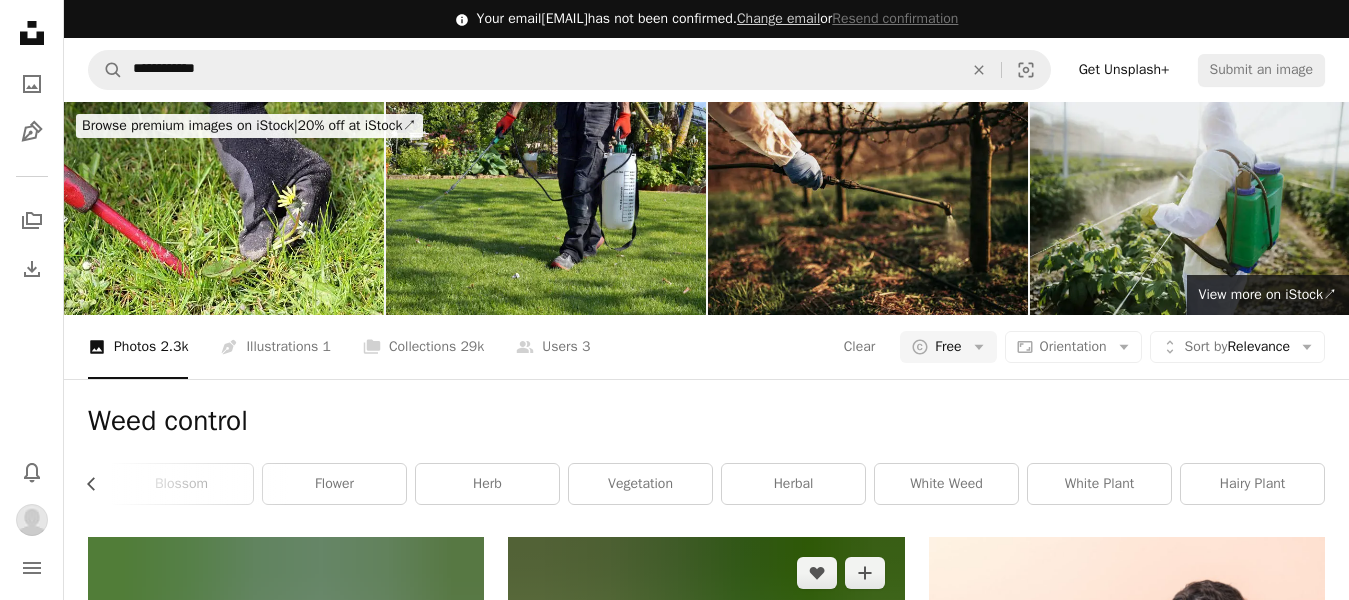 scroll, scrollTop: 0, scrollLeft: 0, axis: both 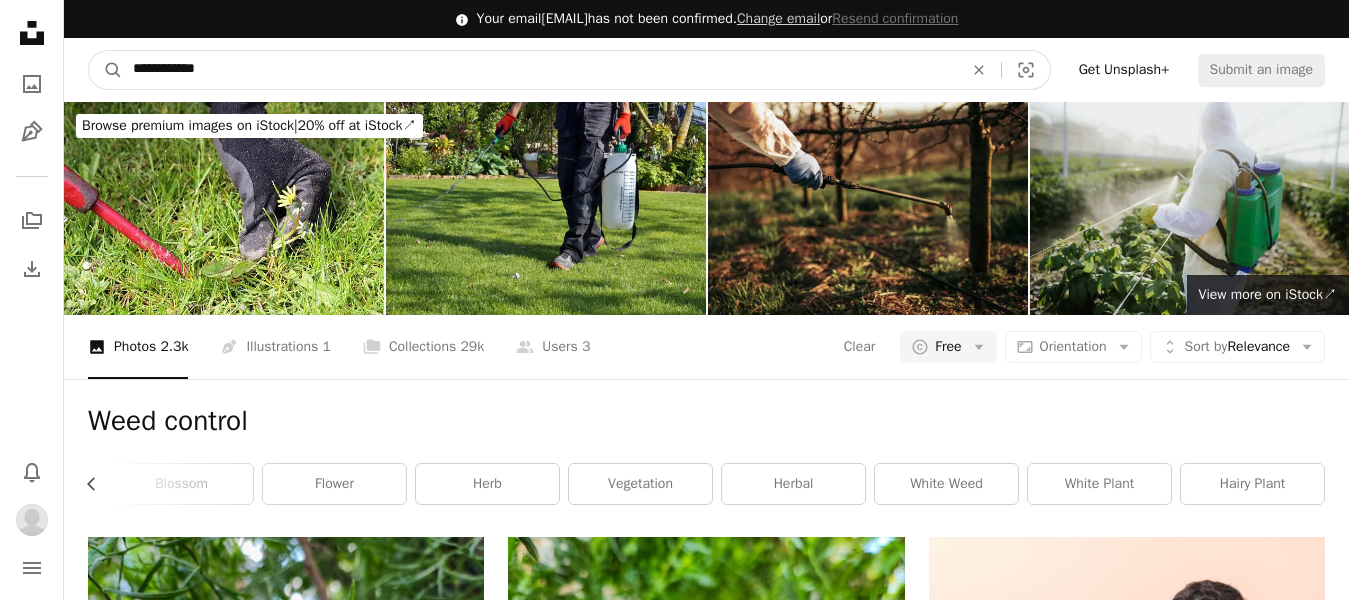 drag, startPoint x: 373, startPoint y: 64, endPoint x: 77, endPoint y: 131, distance: 303.48807 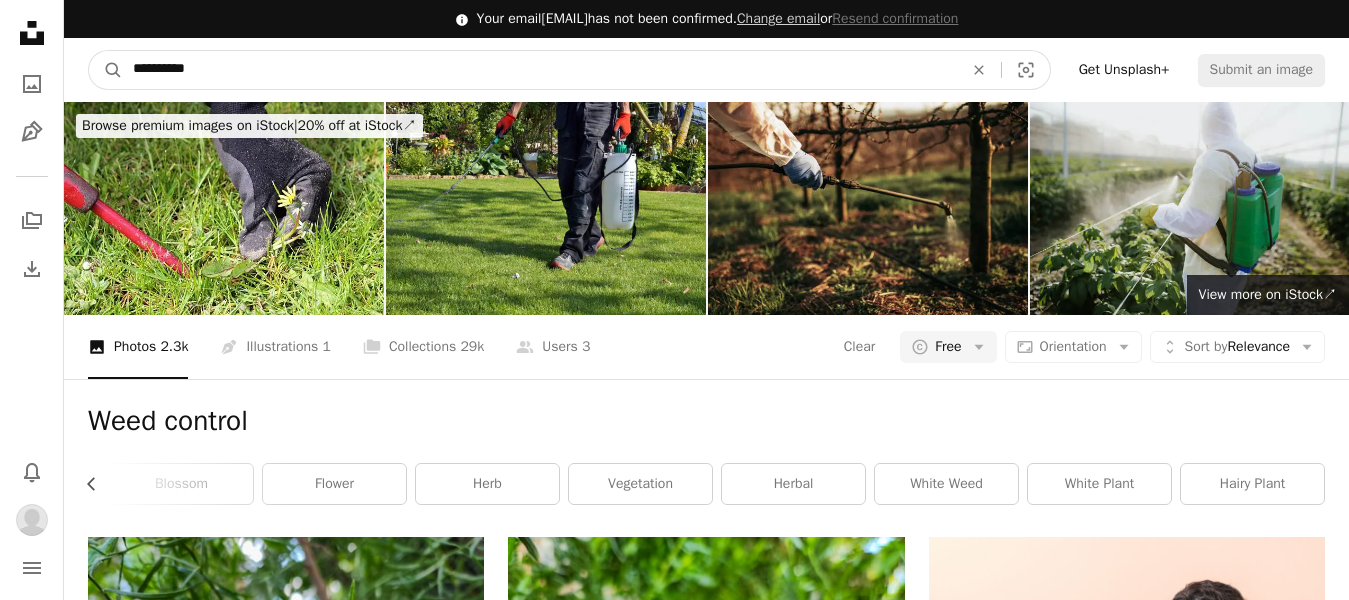 type on "**********" 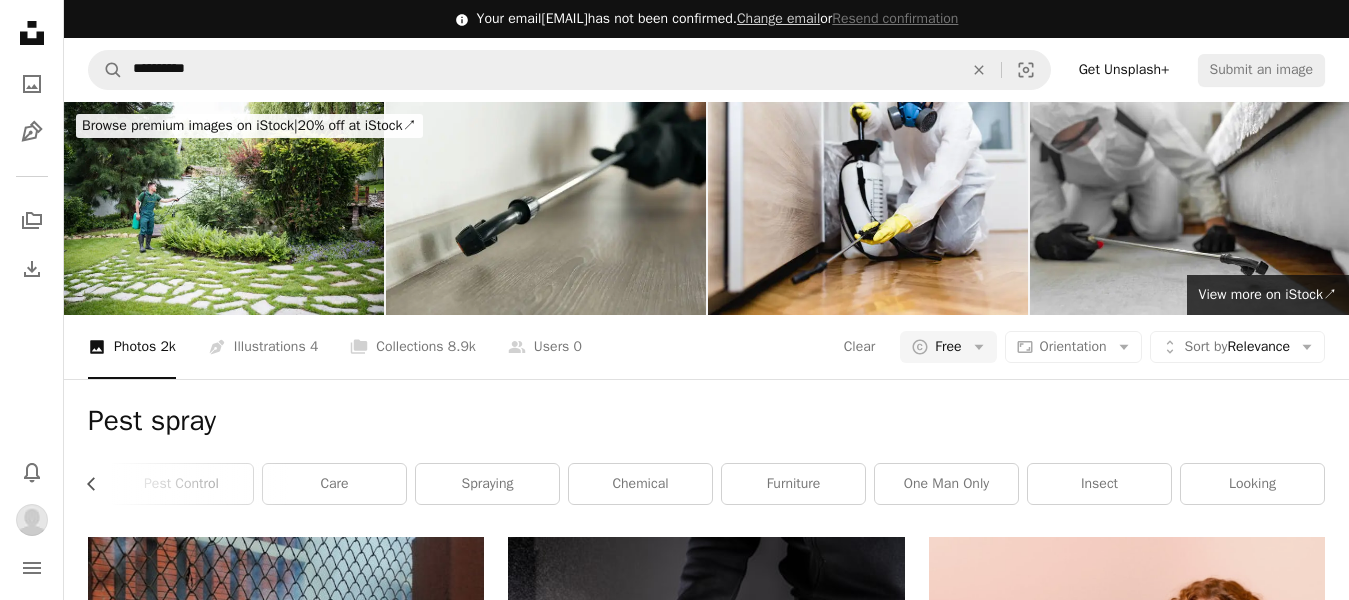 scroll, scrollTop: 0, scrollLeft: 0, axis: both 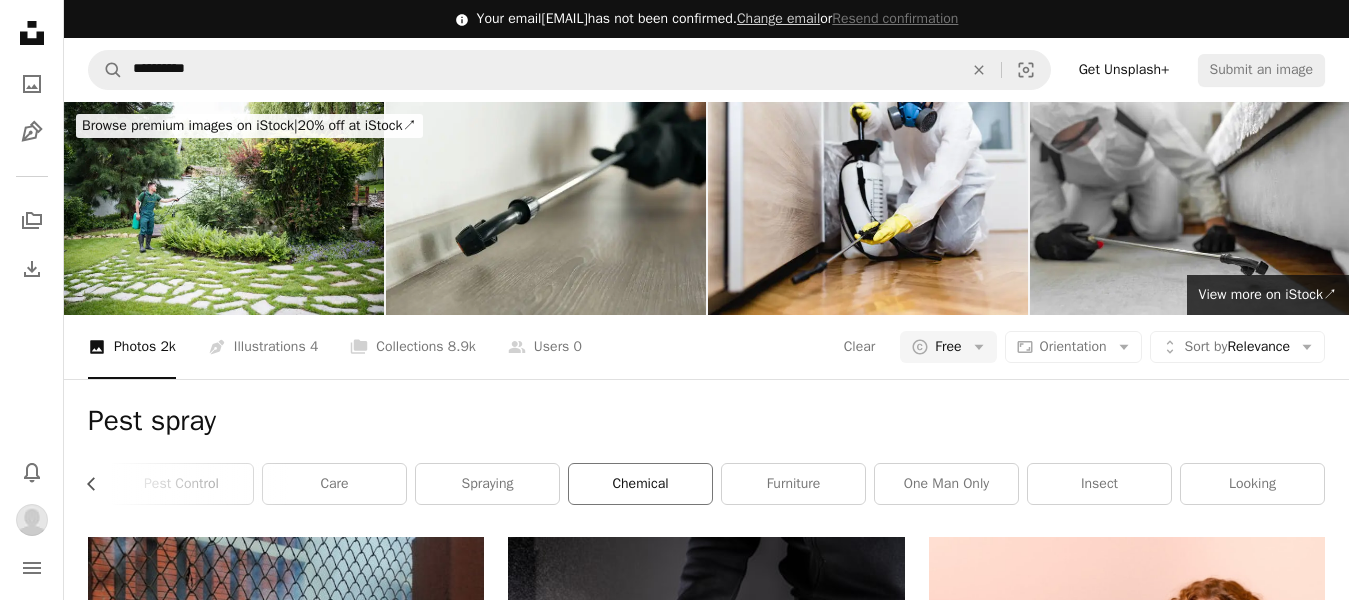 click on "chemical" at bounding box center [640, 484] 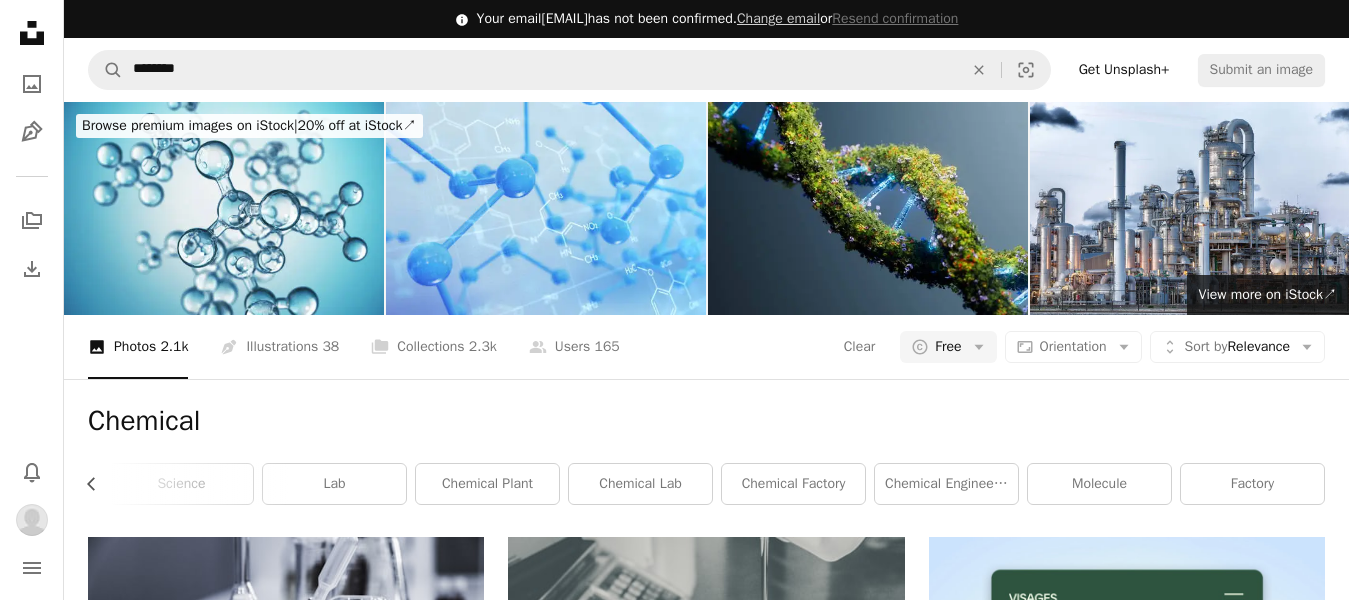 scroll, scrollTop: 300, scrollLeft: 0, axis: vertical 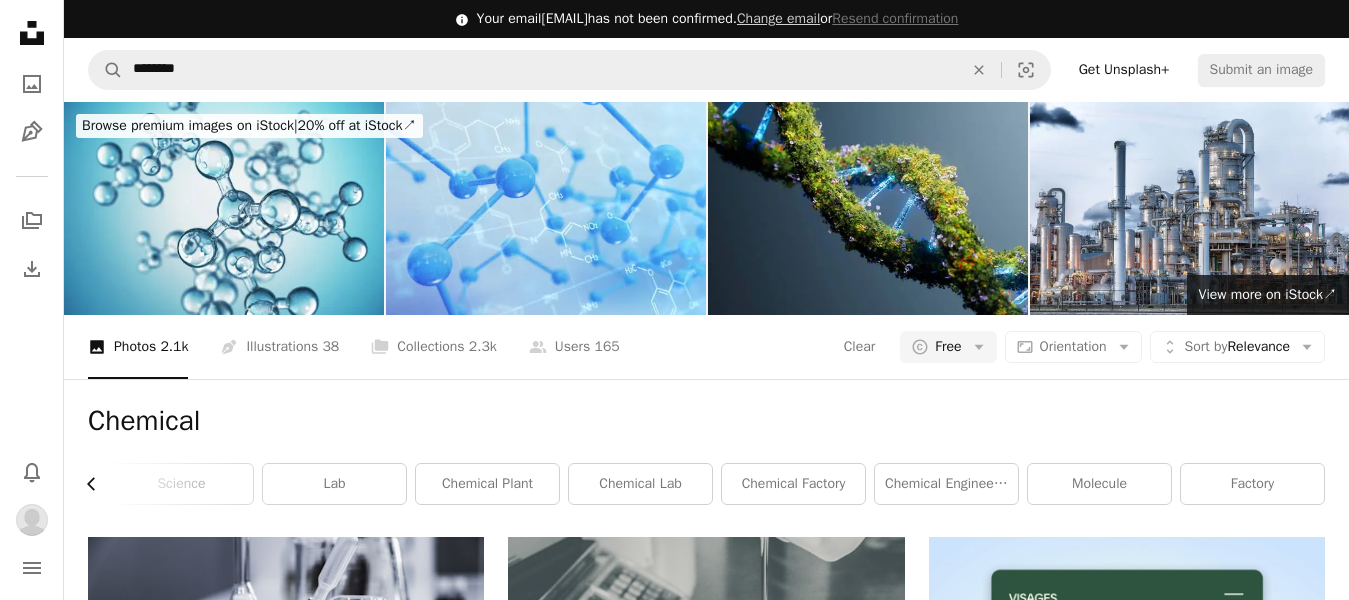 click on "Chevron left" 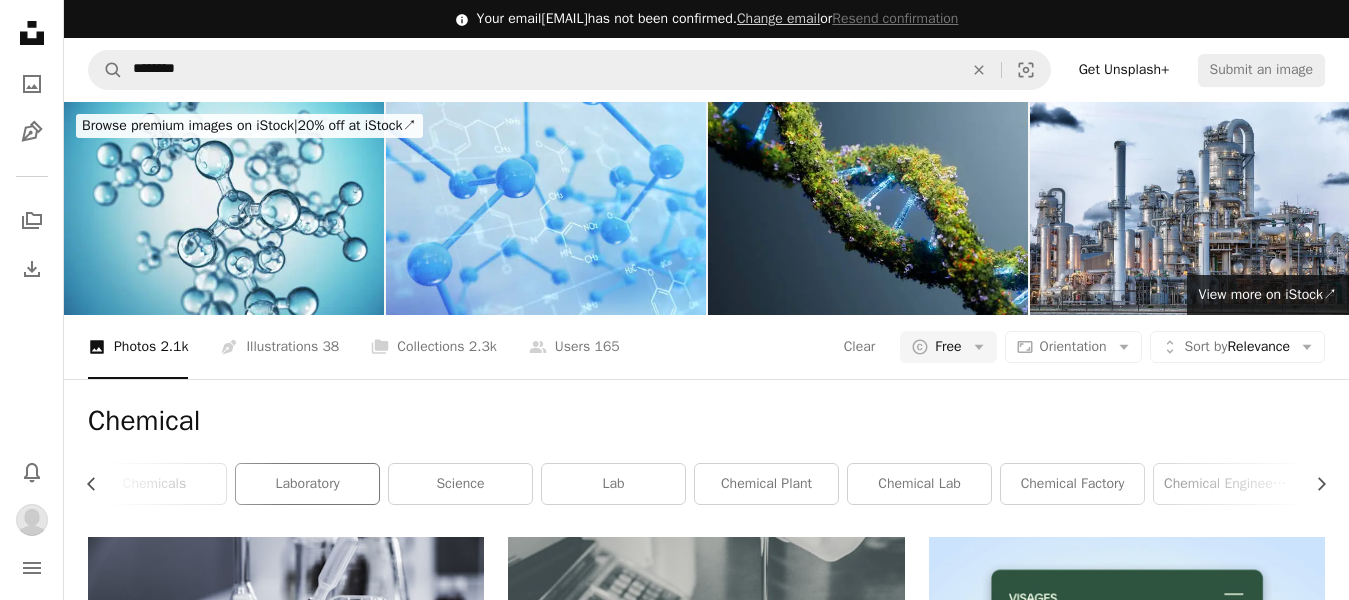 scroll, scrollTop: 0, scrollLeft: 291, axis: horizontal 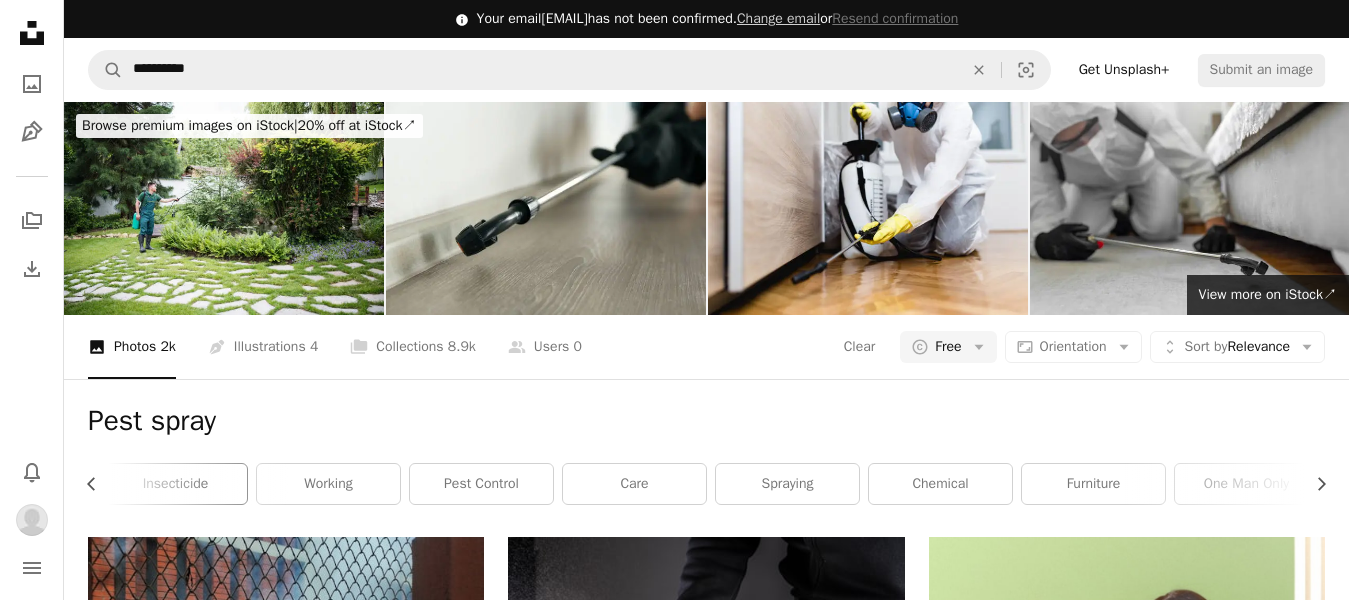 click on "insecticide" at bounding box center (175, 484) 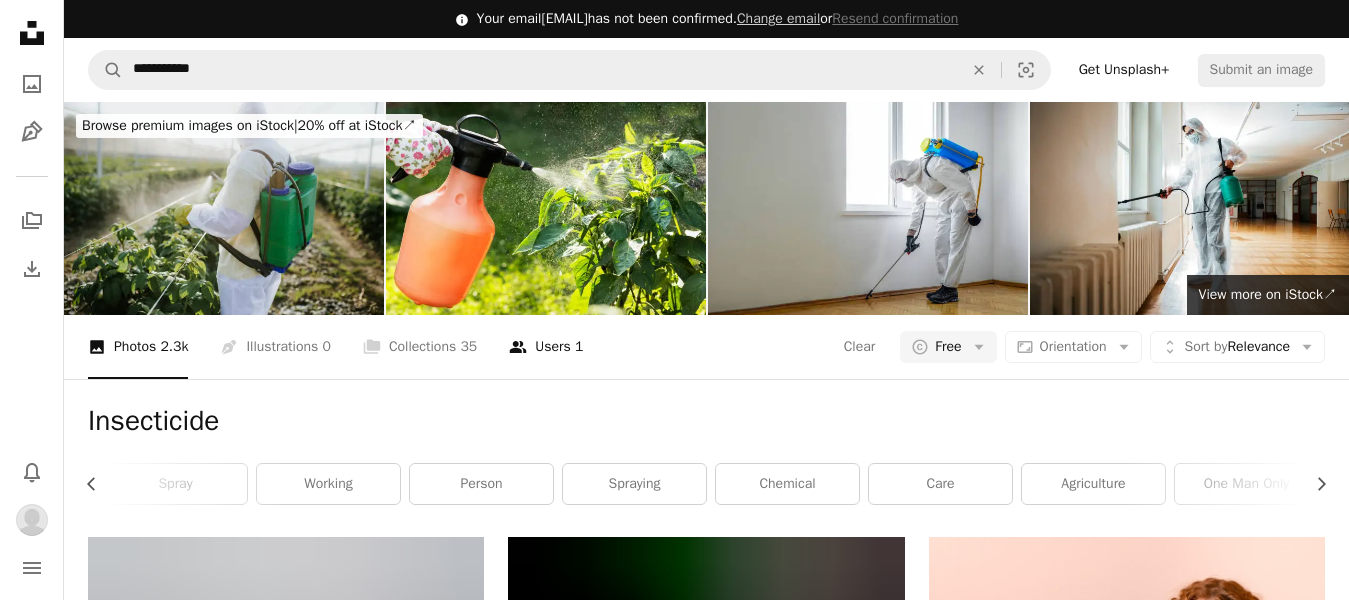 scroll, scrollTop: 0, scrollLeft: 0, axis: both 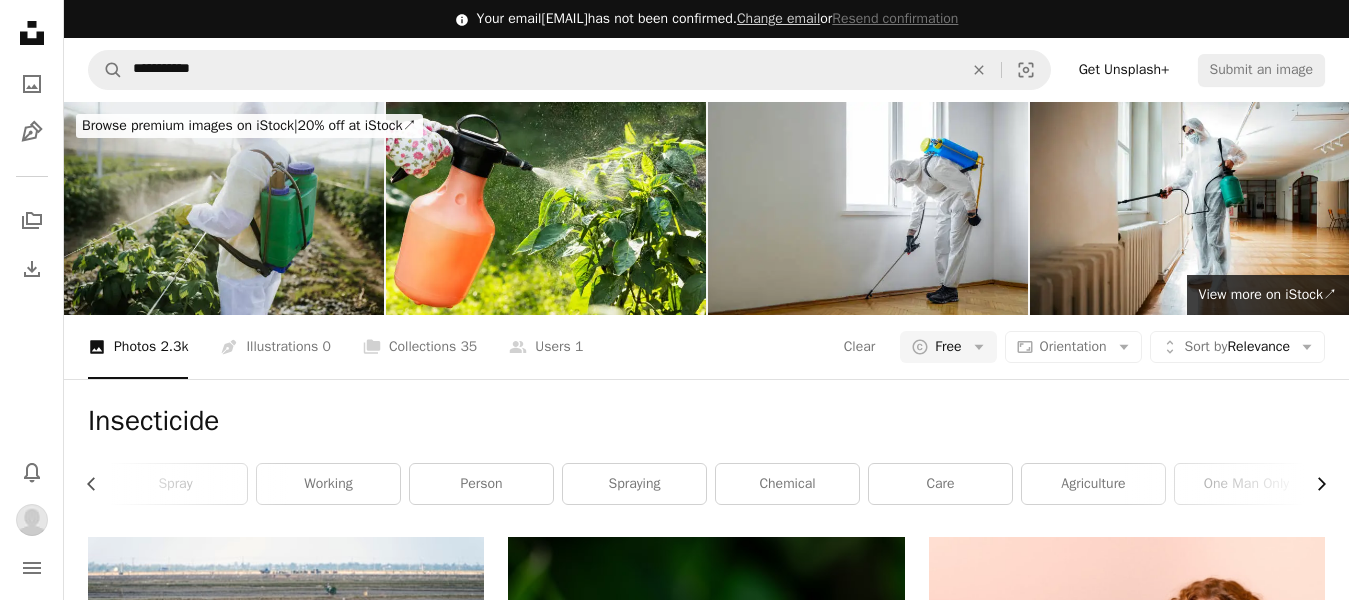 click on "Chevron right" 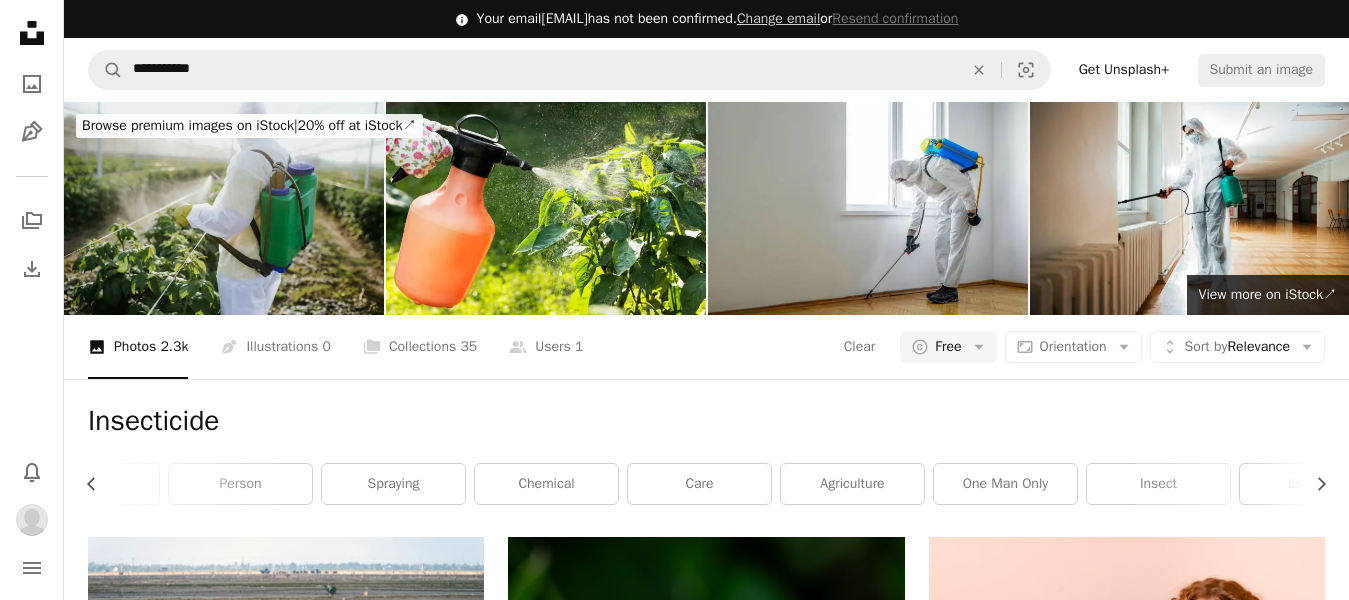scroll, scrollTop: 0, scrollLeft: 591, axis: horizontal 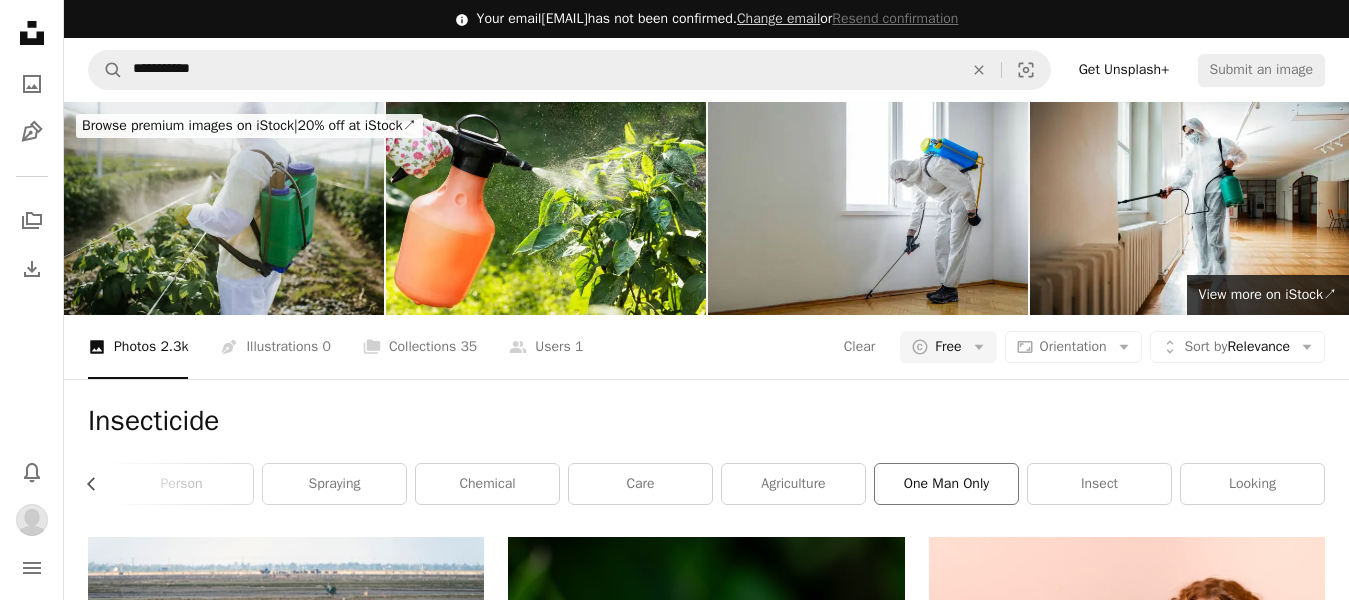 click on "one man only" at bounding box center [946, 484] 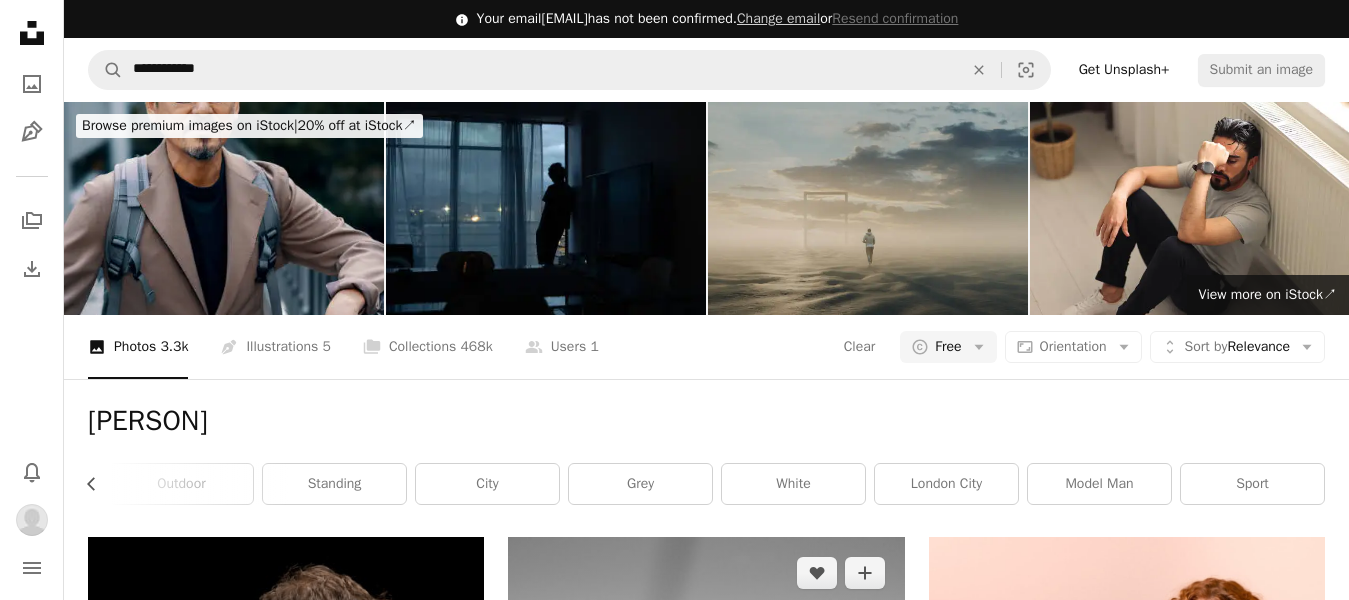 scroll, scrollTop: 200, scrollLeft: 0, axis: vertical 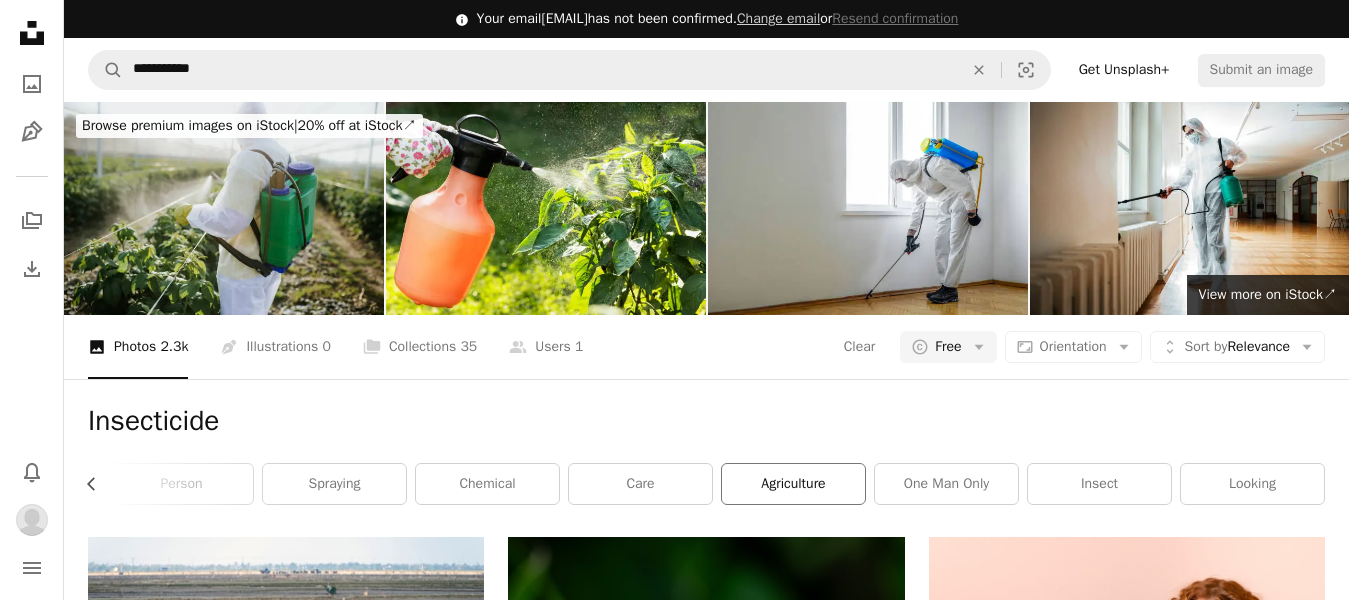click on "agriculture" at bounding box center [793, 484] 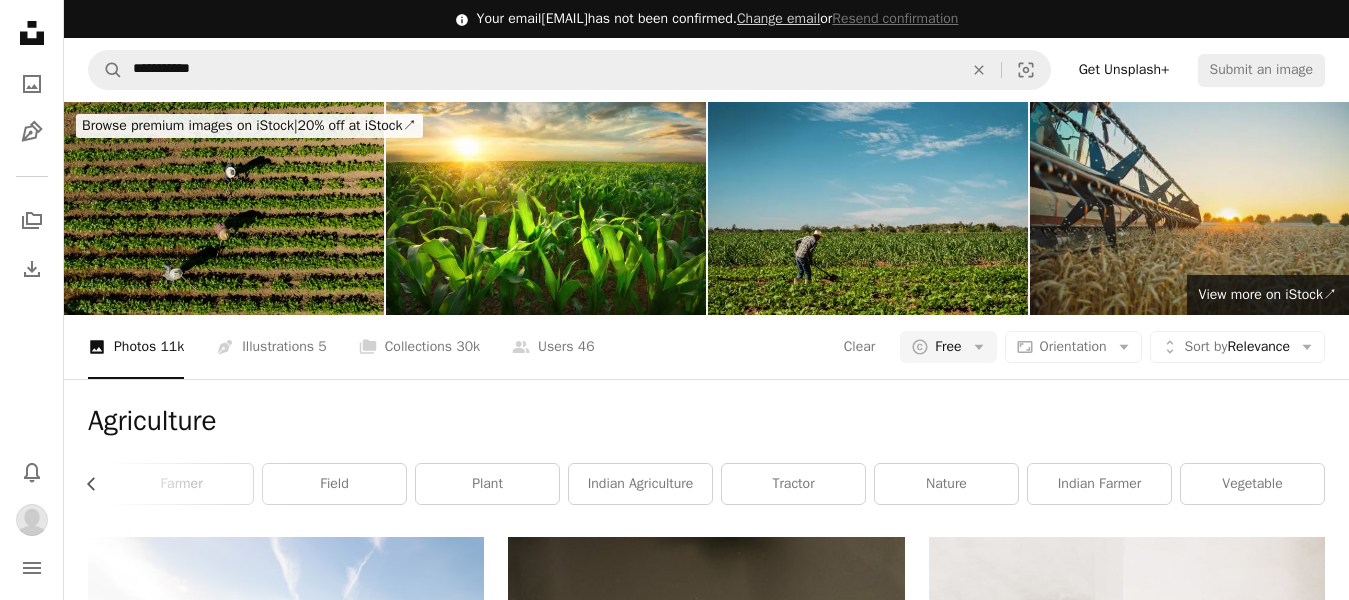 scroll, scrollTop: 0, scrollLeft: 0, axis: both 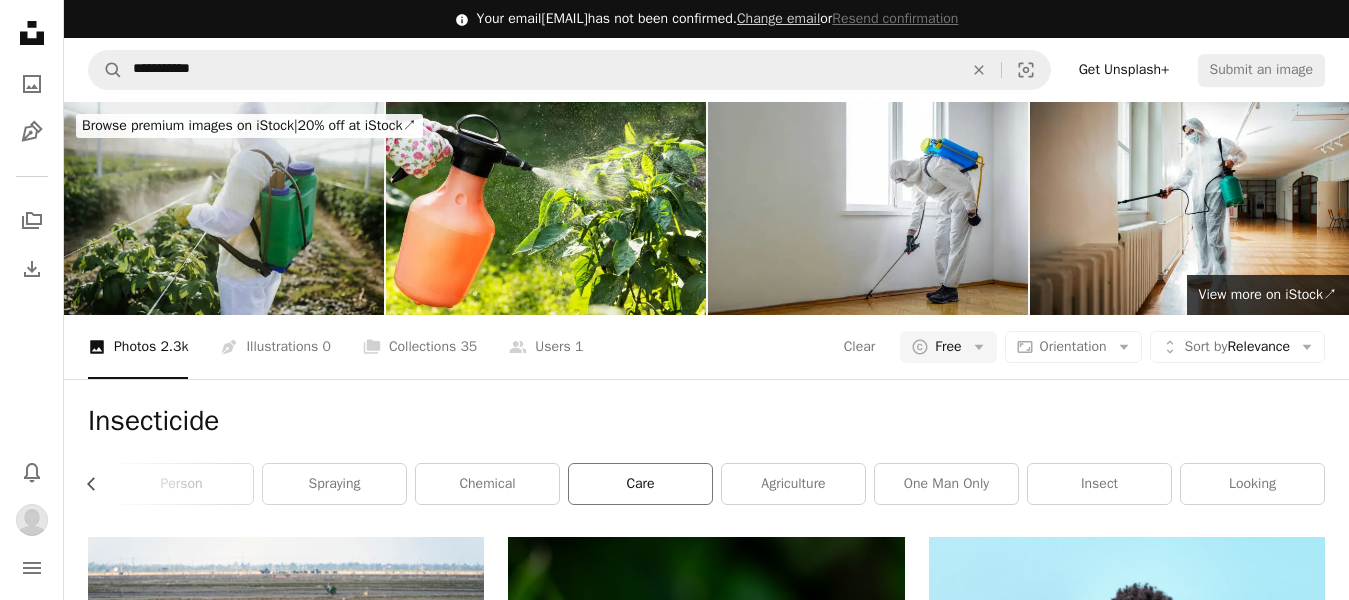 click on "care" at bounding box center [640, 484] 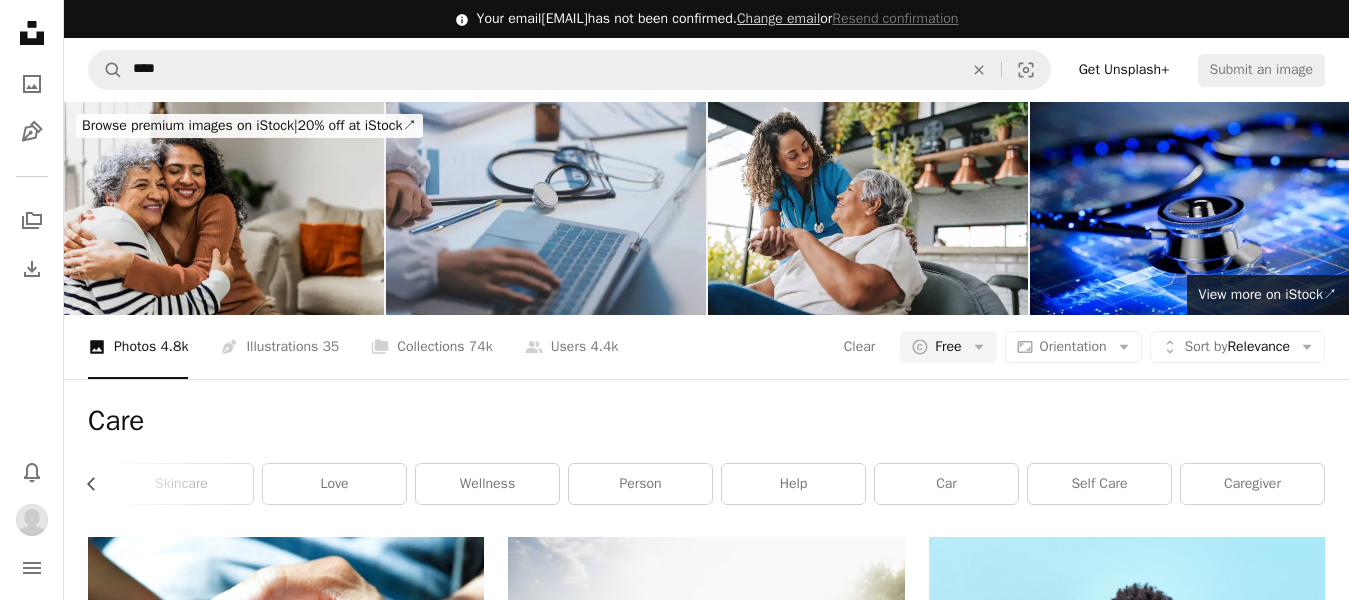 scroll, scrollTop: 2300, scrollLeft: 0, axis: vertical 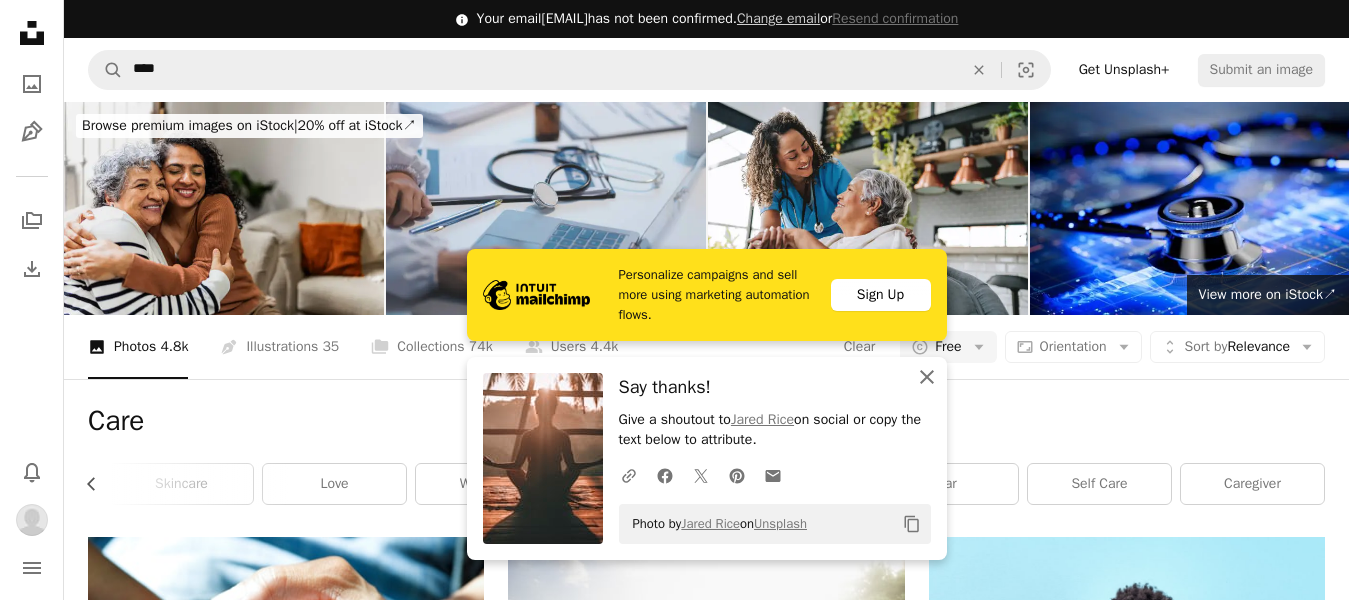 click 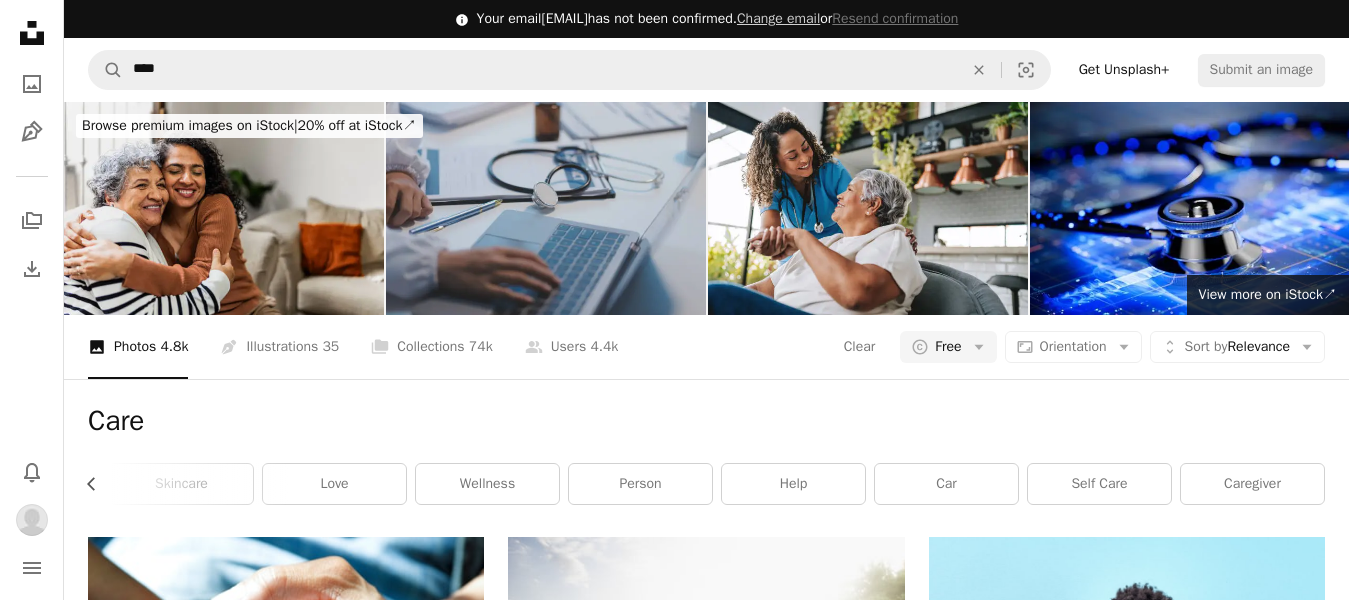 scroll, scrollTop: 0, scrollLeft: 0, axis: both 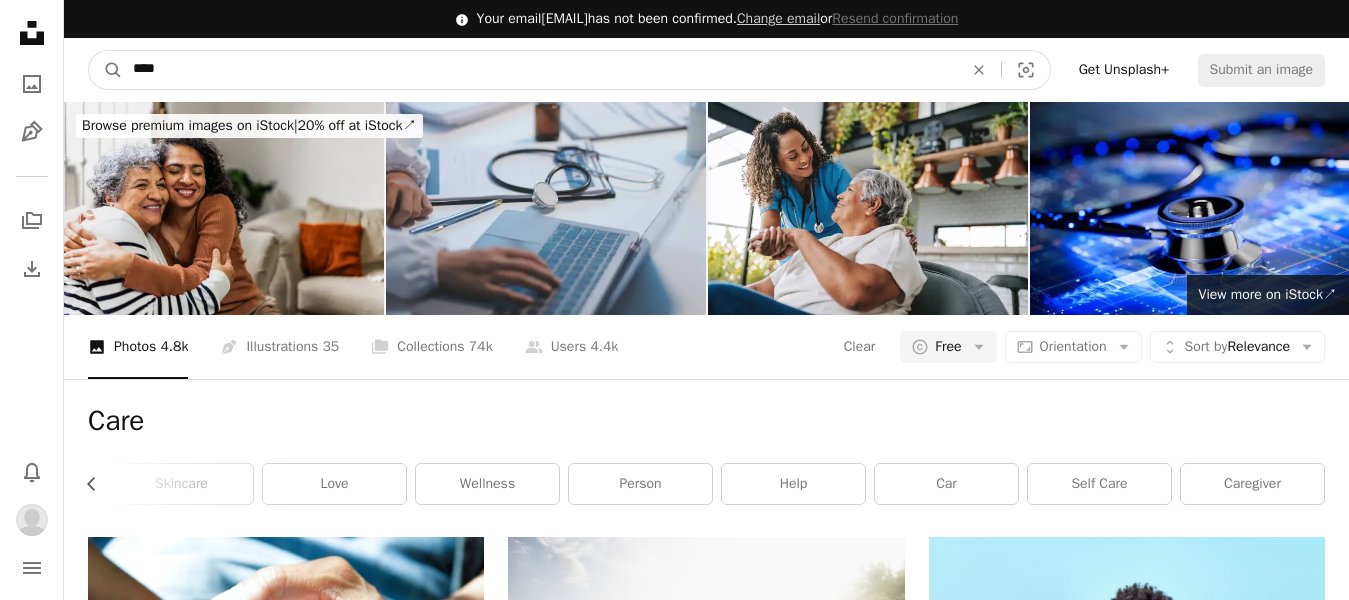 drag, startPoint x: 251, startPoint y: 63, endPoint x: 83, endPoint y: 99, distance: 171.81386 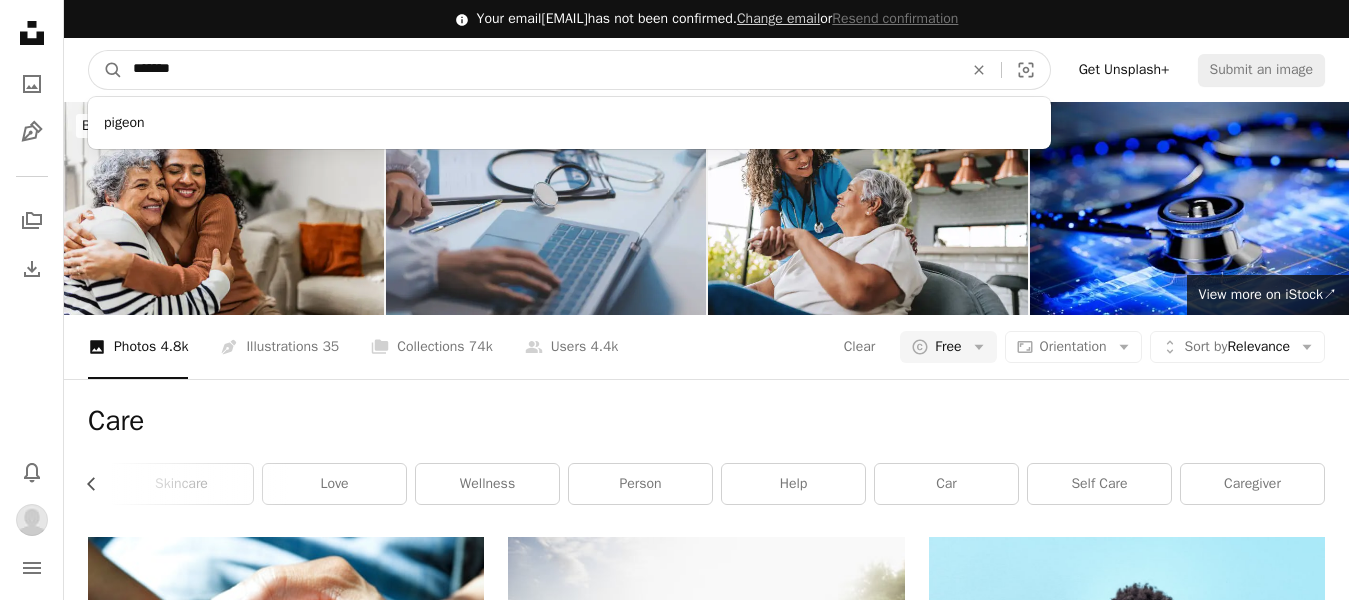 type on "*******" 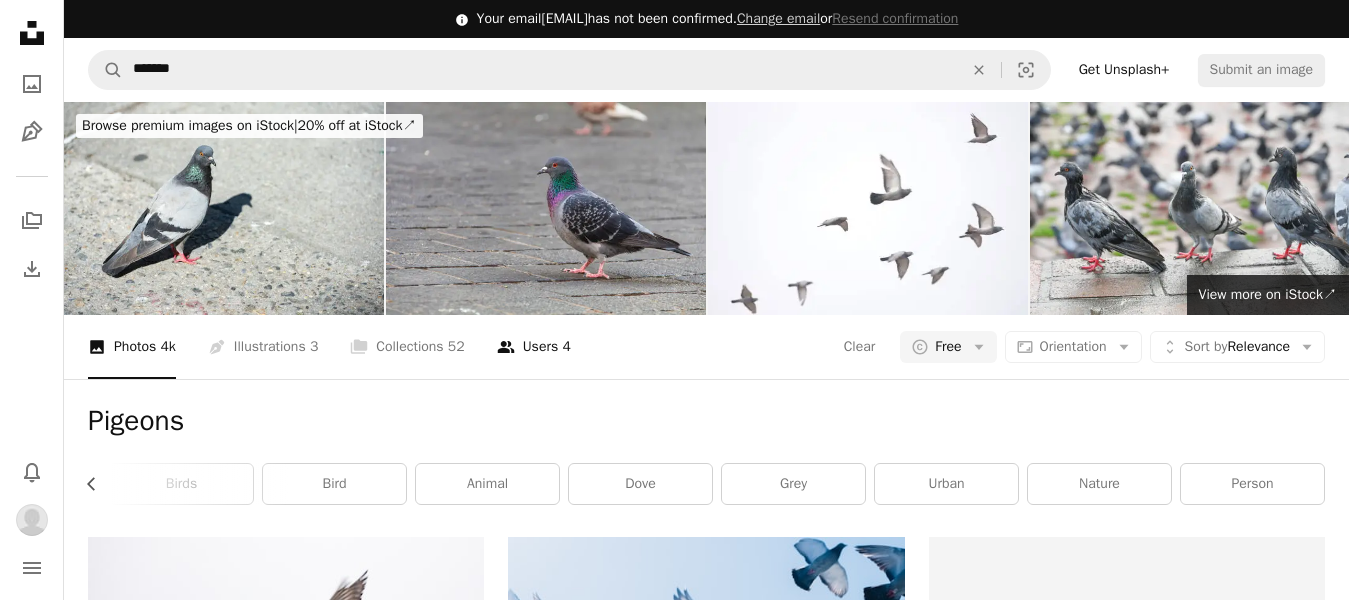 scroll, scrollTop: 0, scrollLeft: 438, axis: horizontal 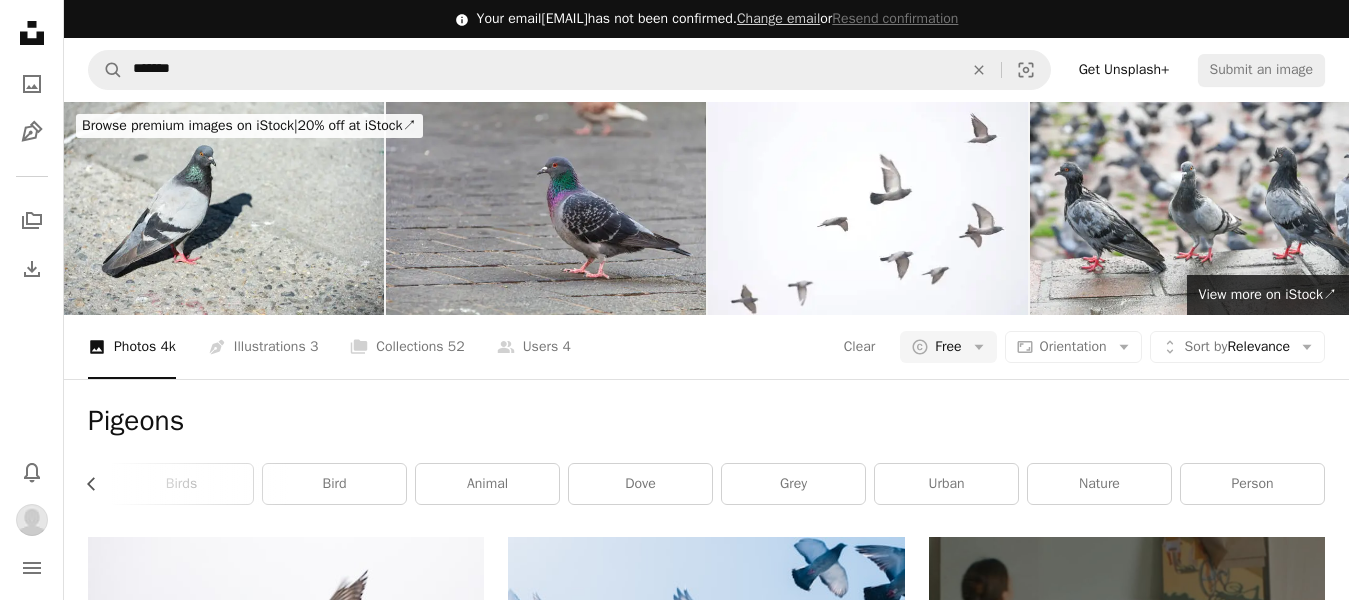 click on "Arrow pointing down" 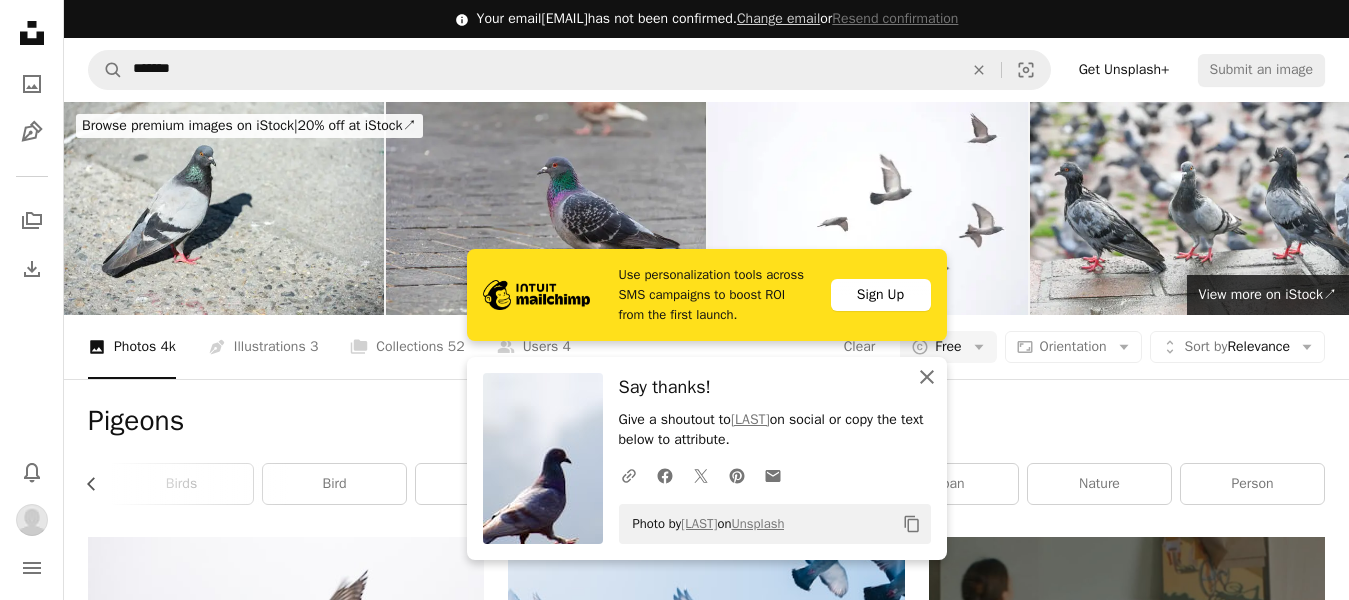 click on "An X shape" 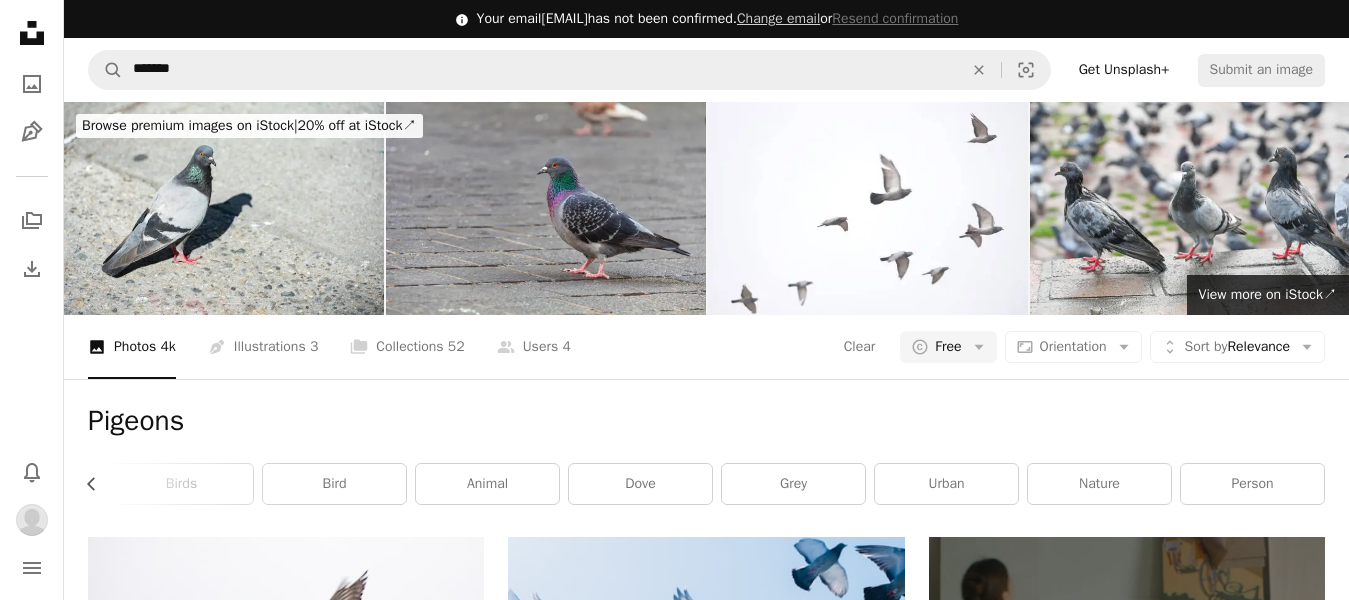 scroll, scrollTop: 2300, scrollLeft: 0, axis: vertical 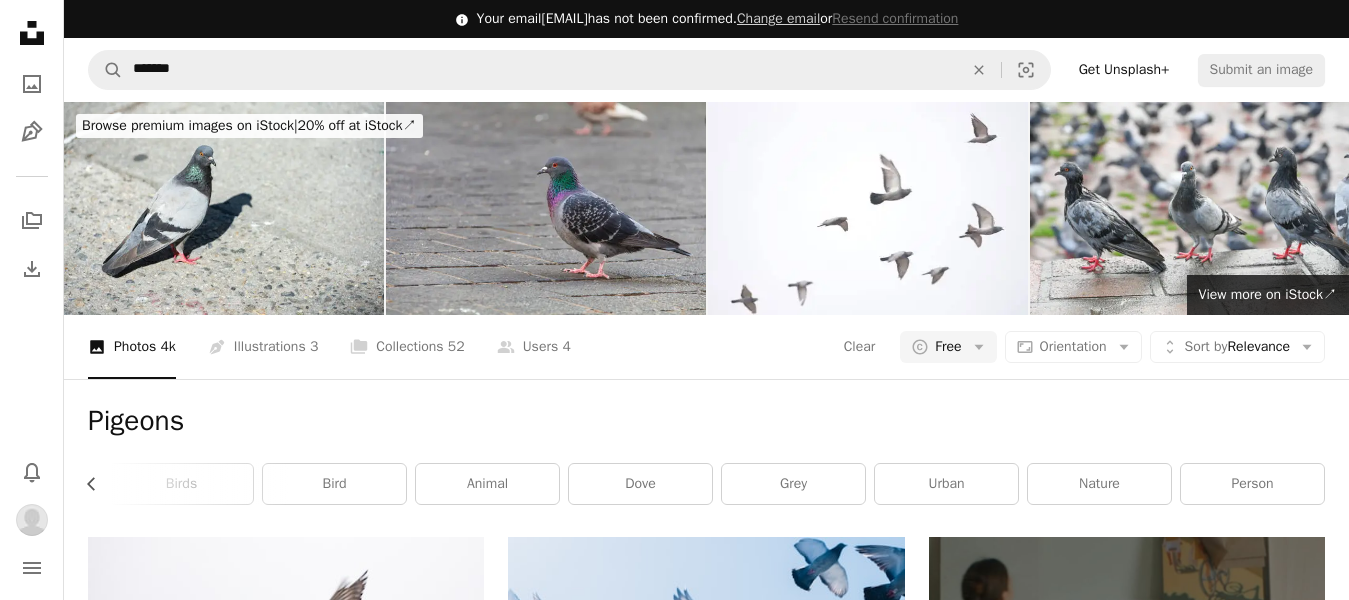 click on "Arrow pointing down" 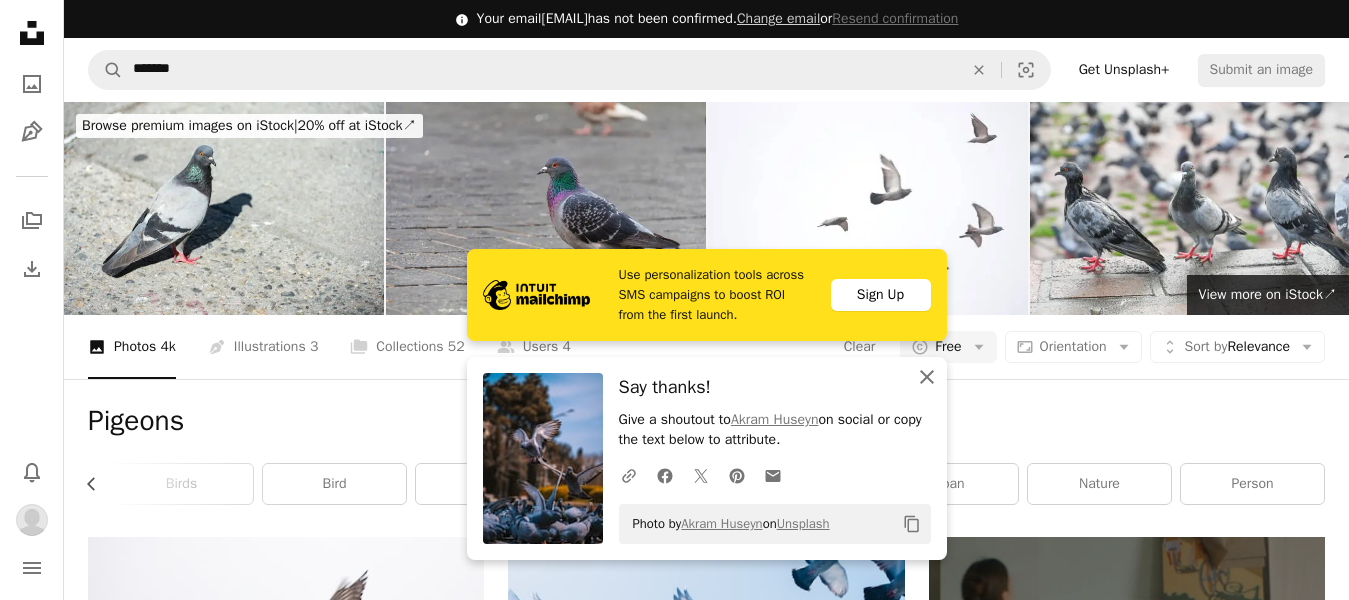 click 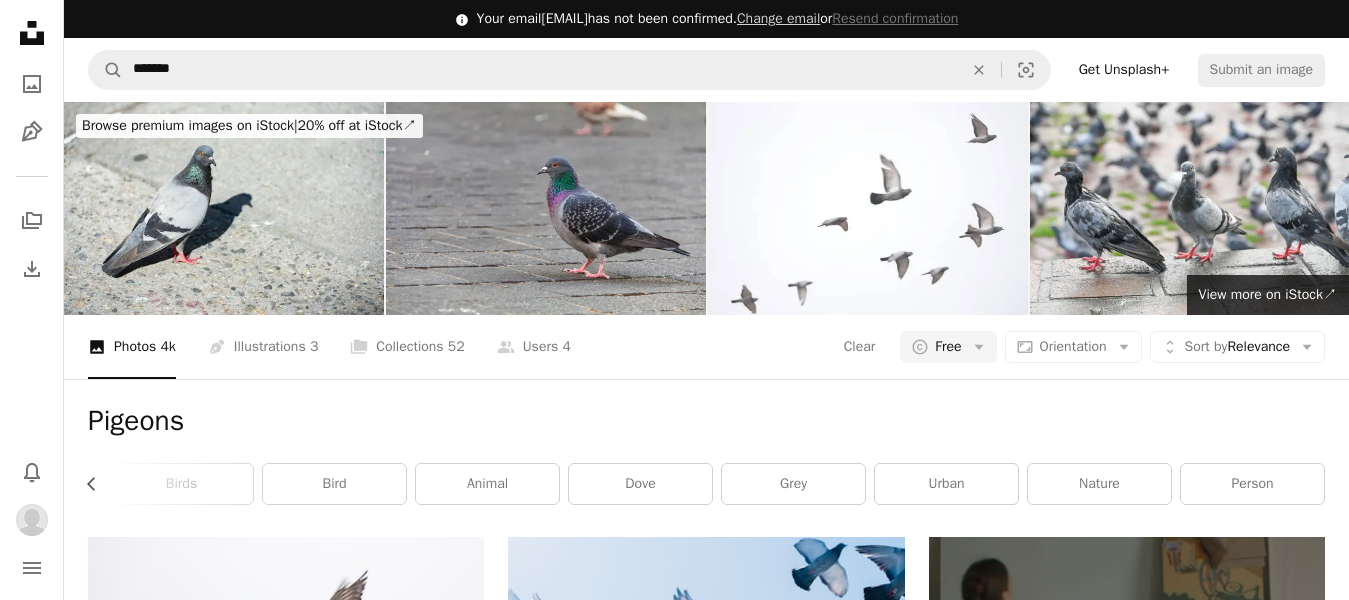 scroll, scrollTop: 1700, scrollLeft: 0, axis: vertical 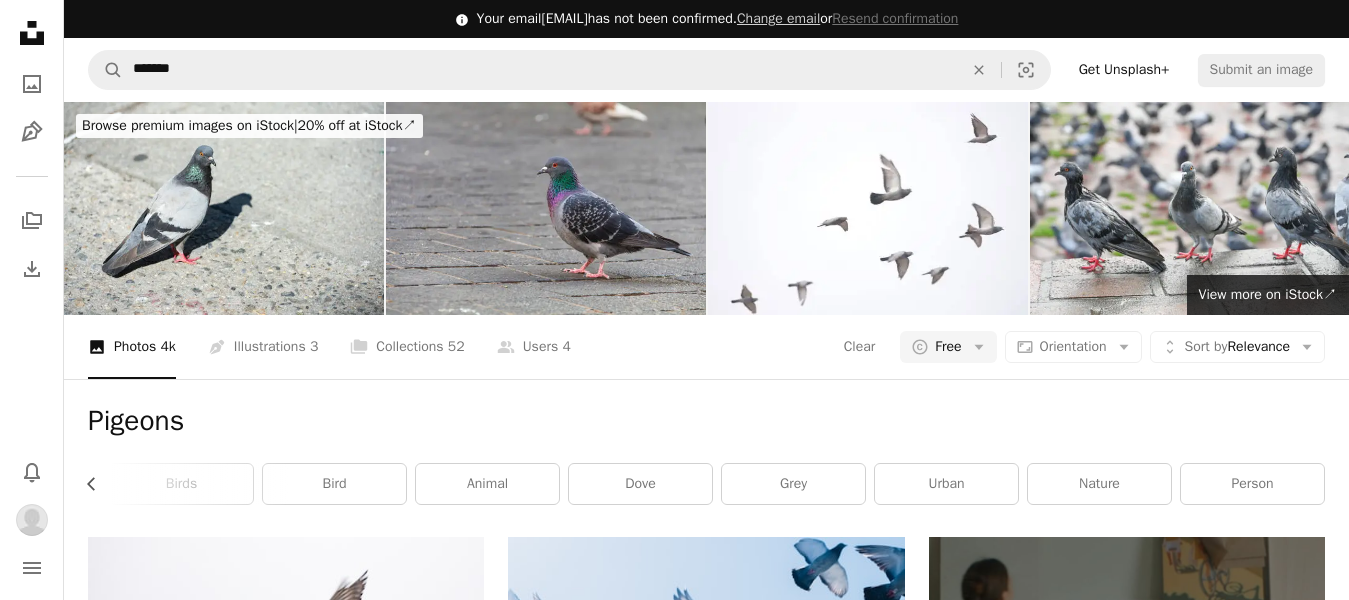 click on "Arrow pointing down" 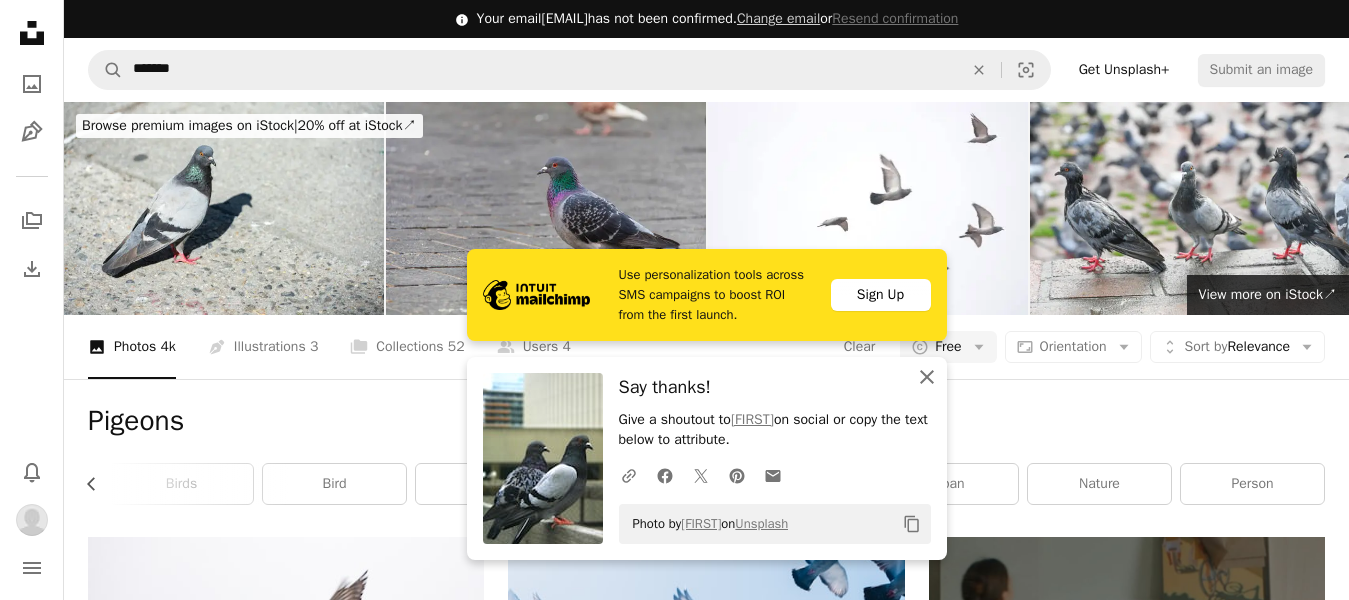 drag, startPoint x: 924, startPoint y: 374, endPoint x: 1127, endPoint y: 348, distance: 204.65825 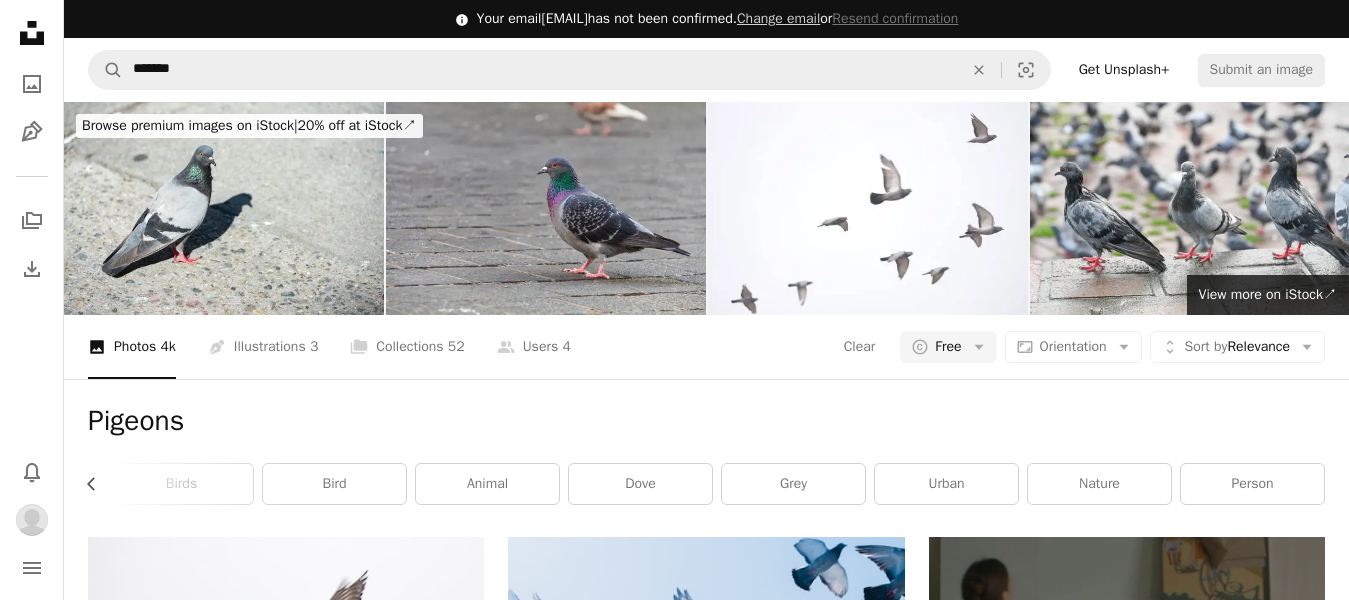 scroll, scrollTop: 0, scrollLeft: 0, axis: both 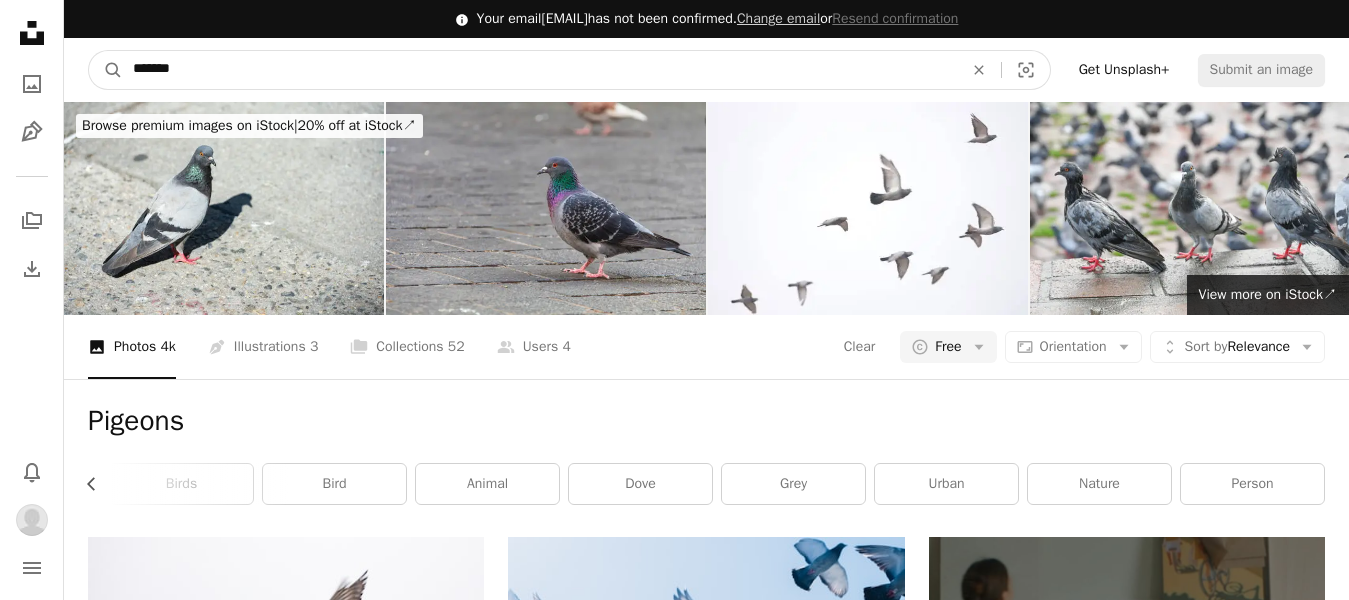 click on "*******" at bounding box center (540, 70) 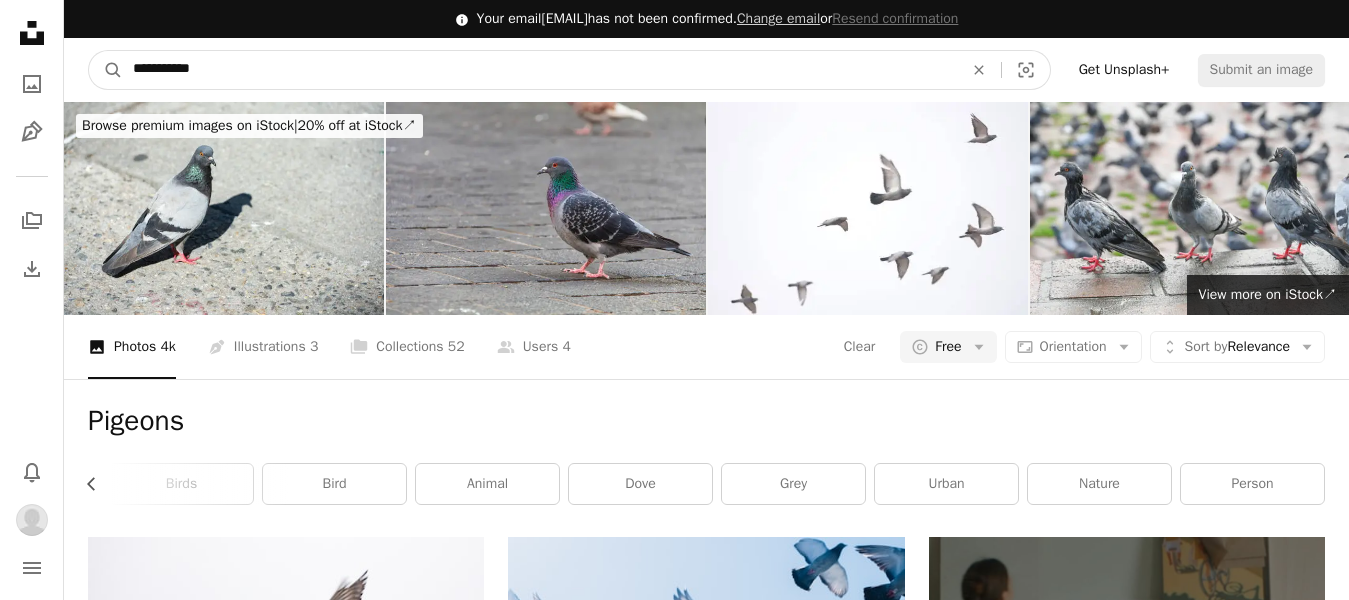 type on "**********" 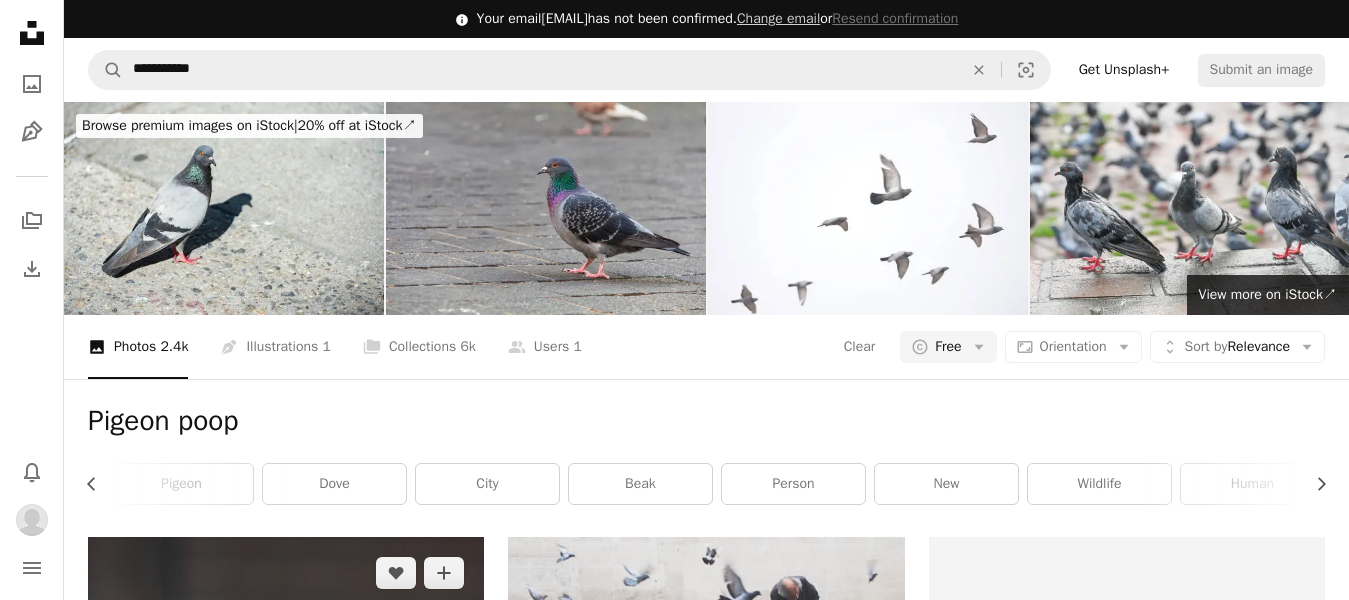 scroll, scrollTop: 600, scrollLeft: 0, axis: vertical 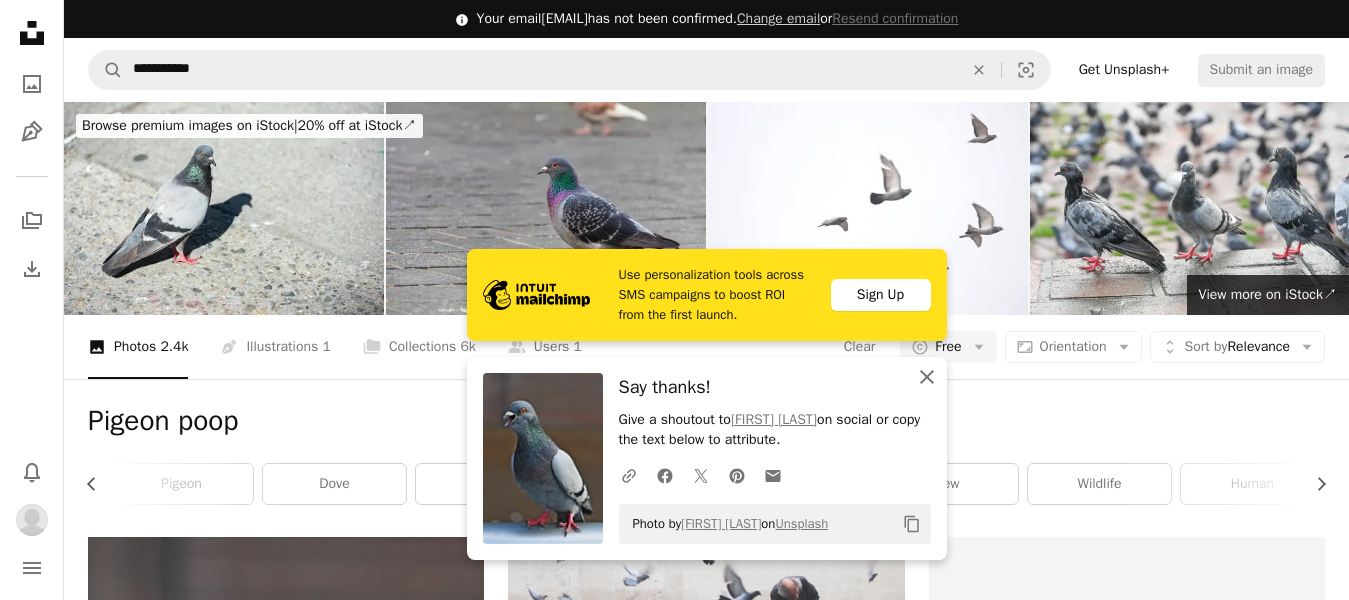 click on "An X shape" 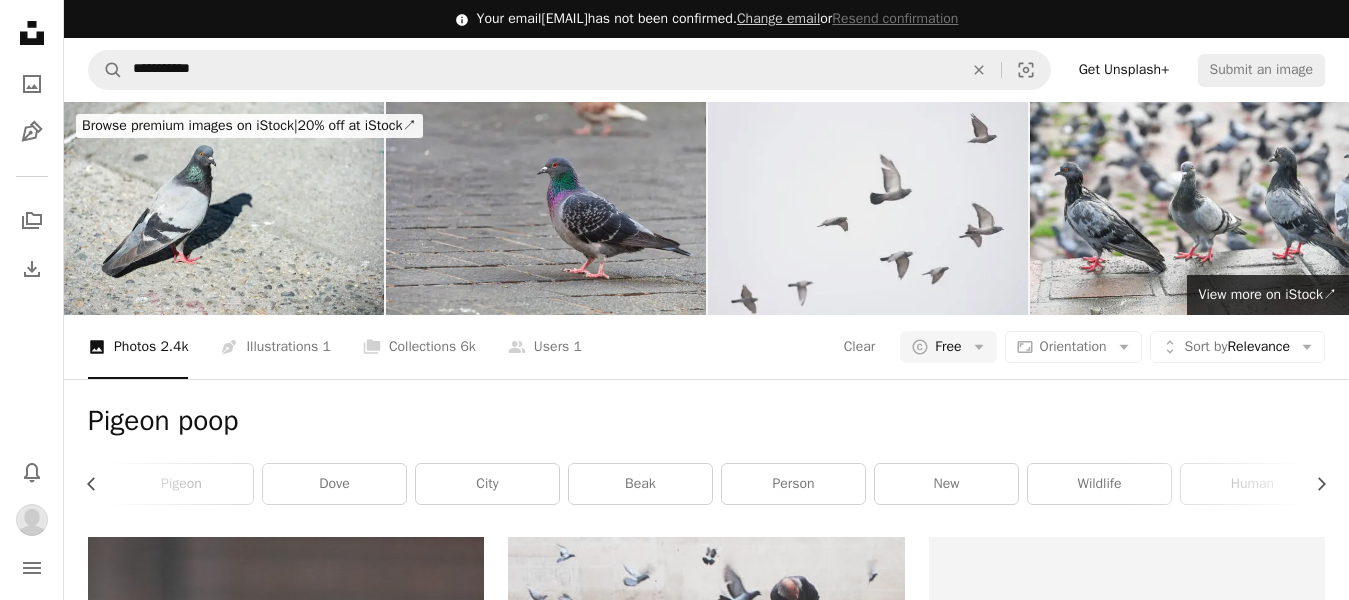 scroll, scrollTop: 0, scrollLeft: 0, axis: both 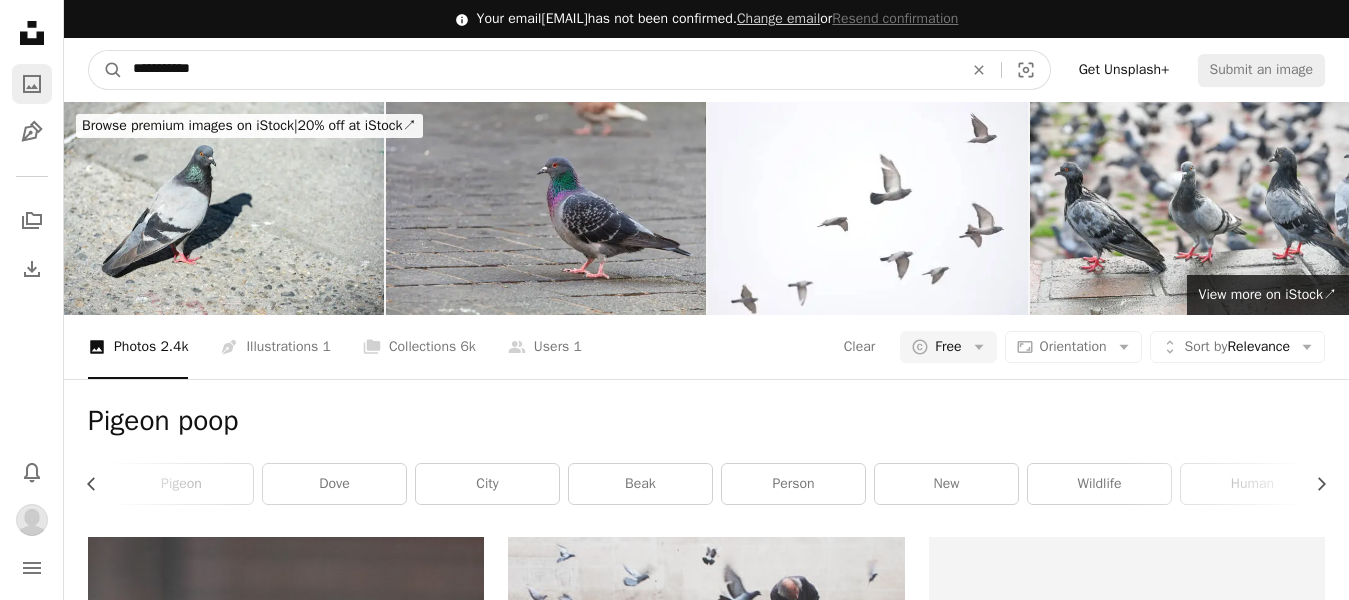 drag, startPoint x: 257, startPoint y: 64, endPoint x: 13, endPoint y: 81, distance: 244.59149 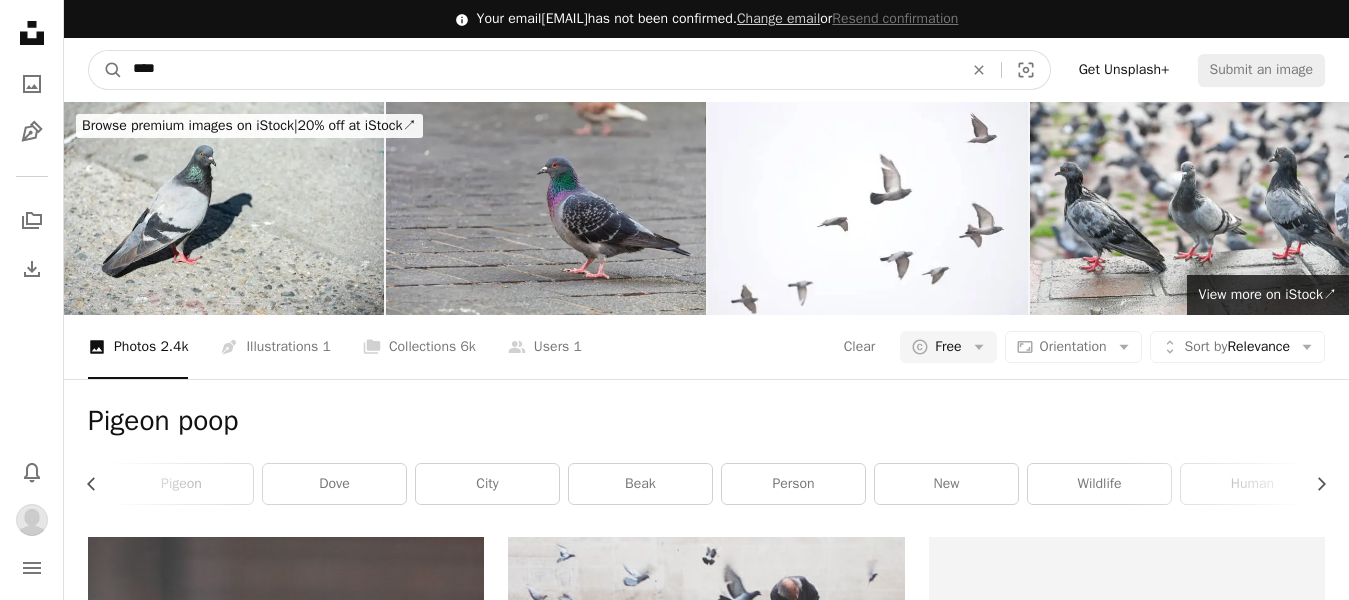 type on "****" 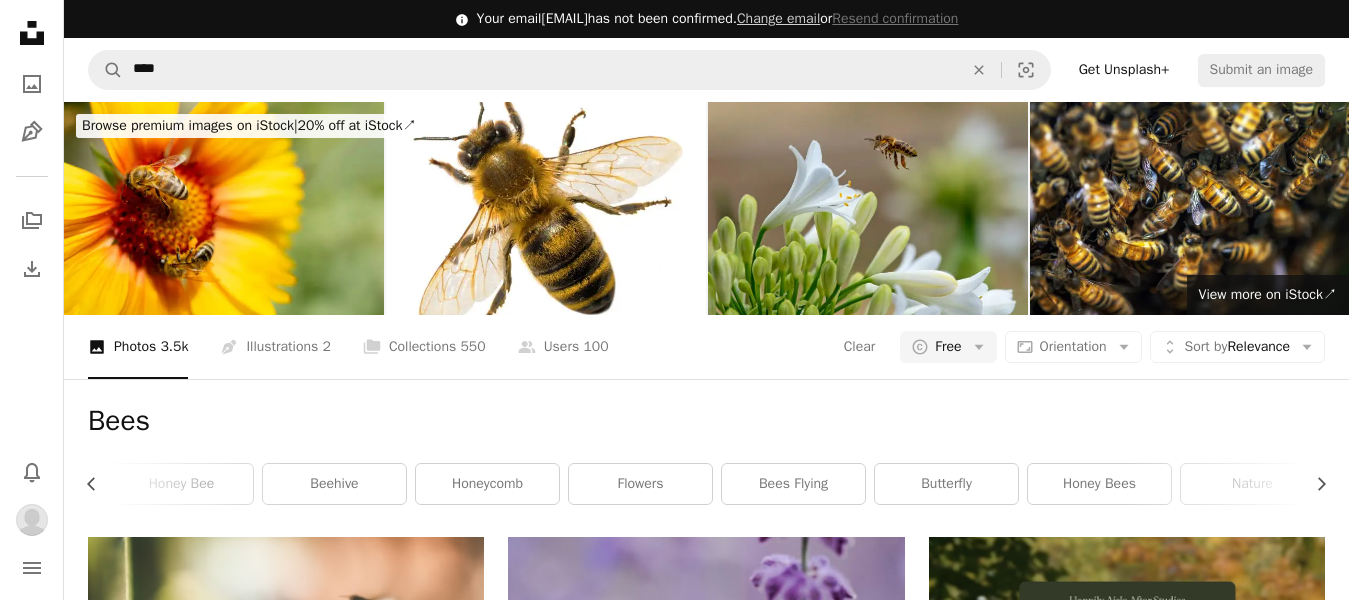 scroll, scrollTop: 1500, scrollLeft: 0, axis: vertical 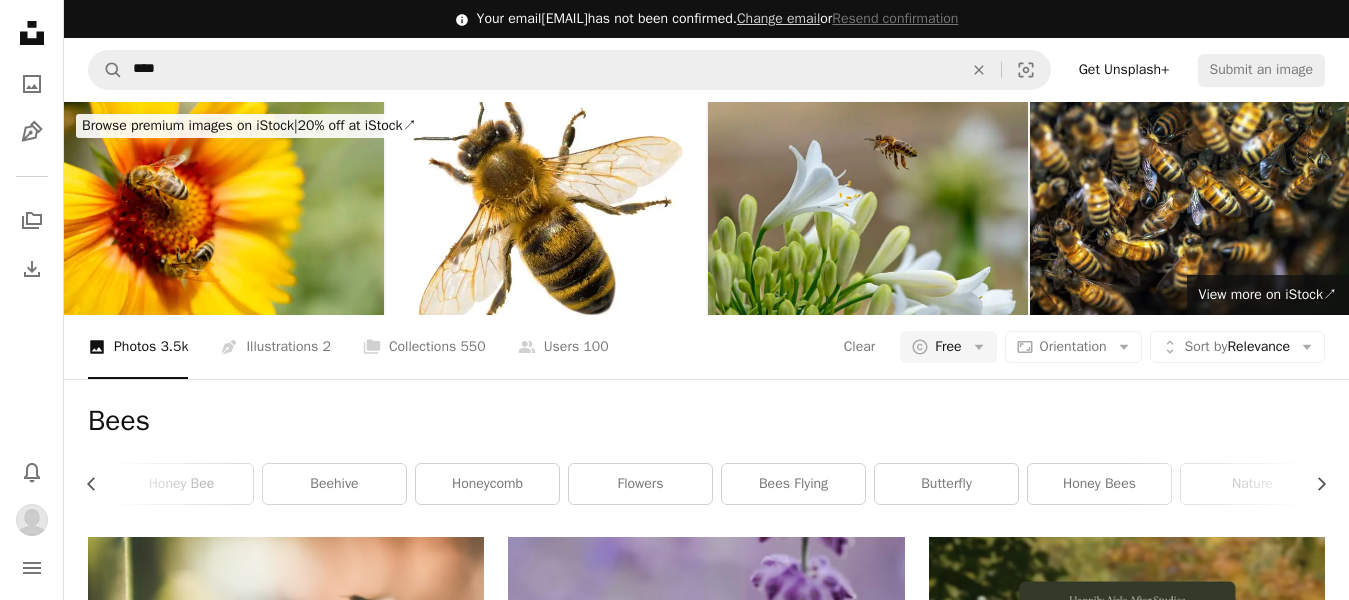 click on "Arrow pointing down" 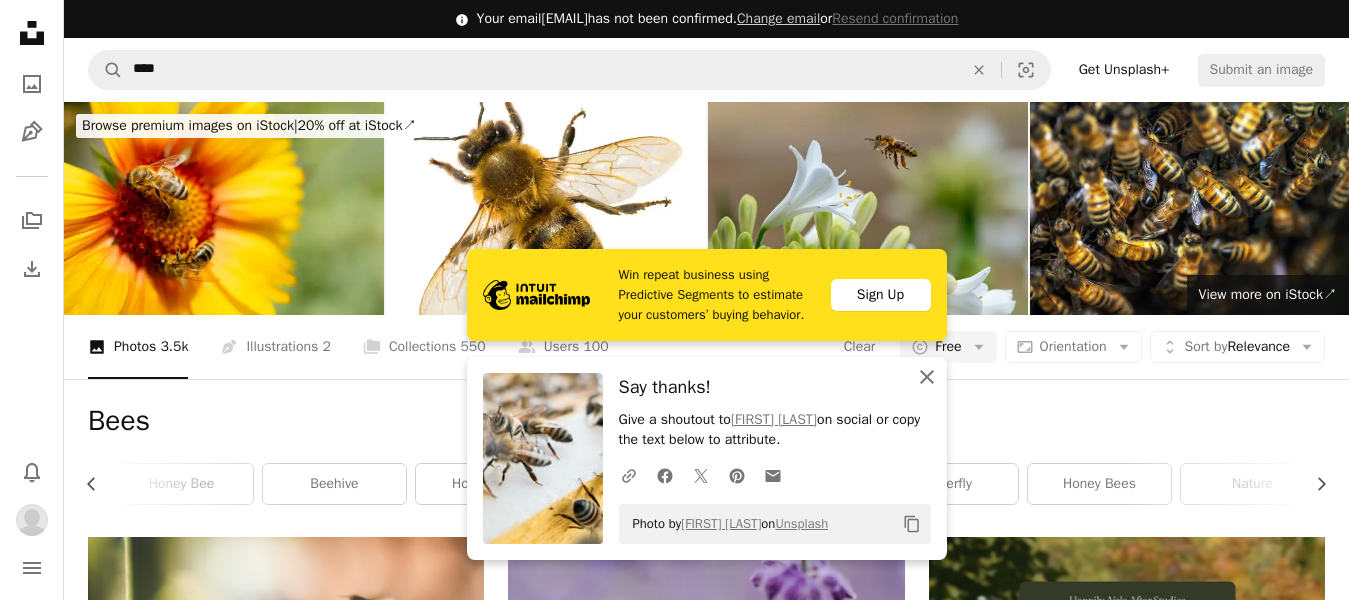 click 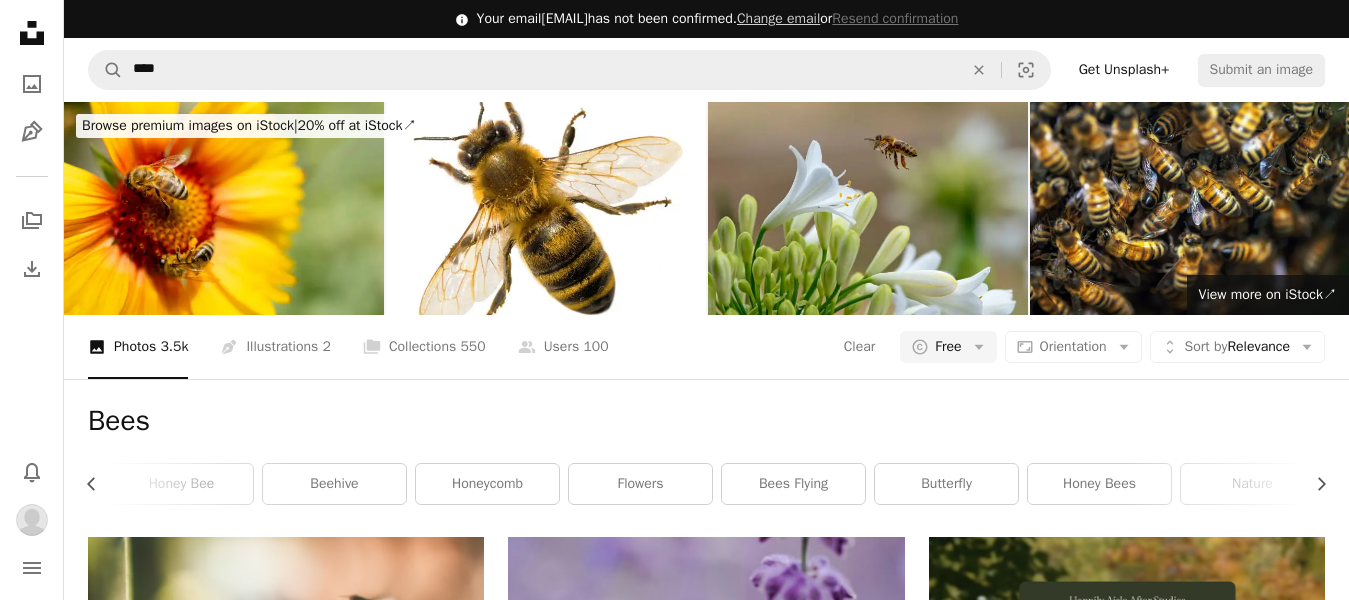 scroll, scrollTop: 0, scrollLeft: 0, axis: both 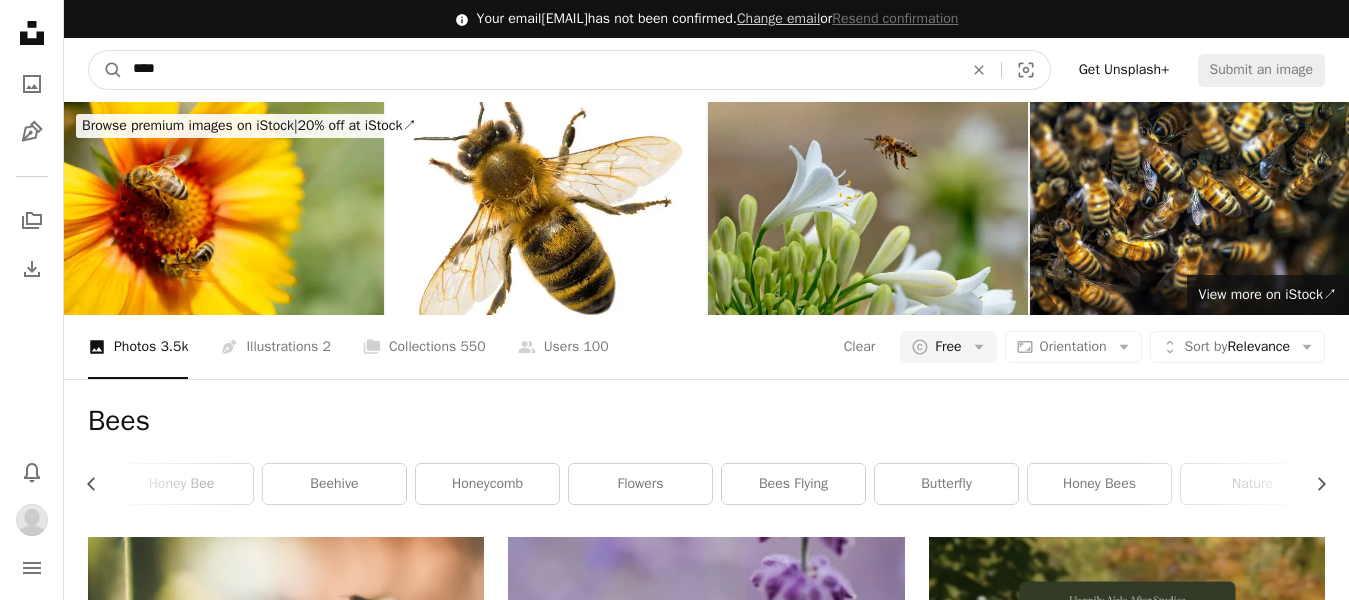 drag, startPoint x: 195, startPoint y: 65, endPoint x: 101, endPoint y: 90, distance: 97.26767 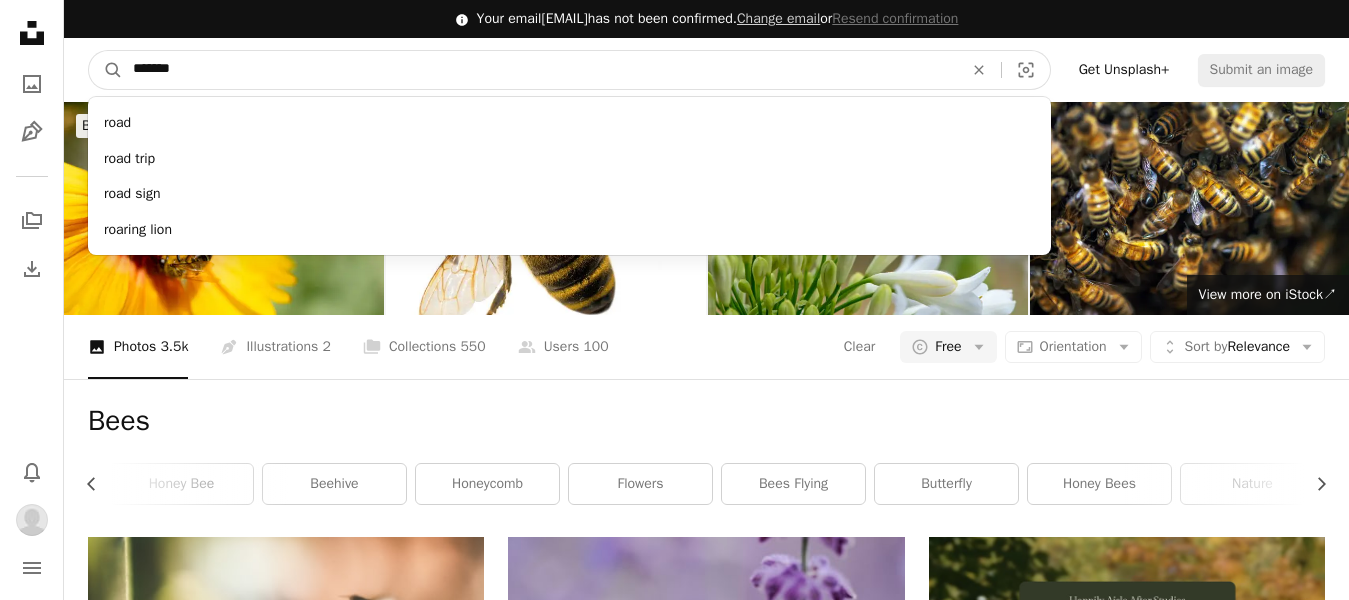 type on "*******" 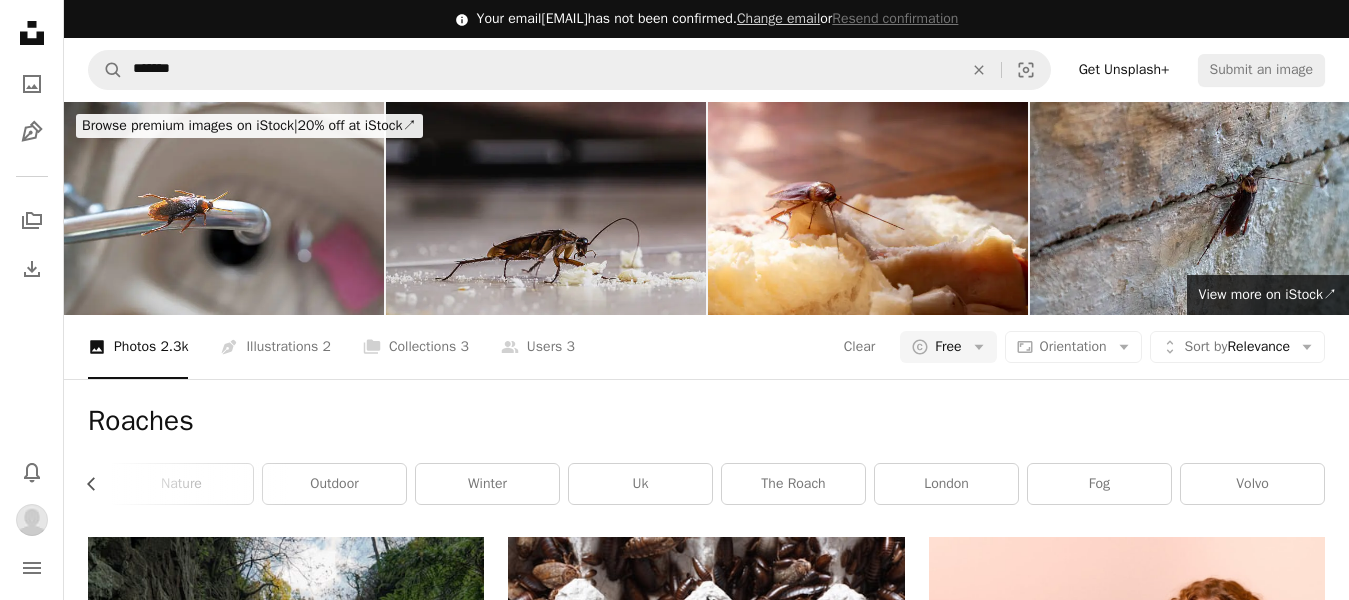 scroll, scrollTop: 0, scrollLeft: 0, axis: both 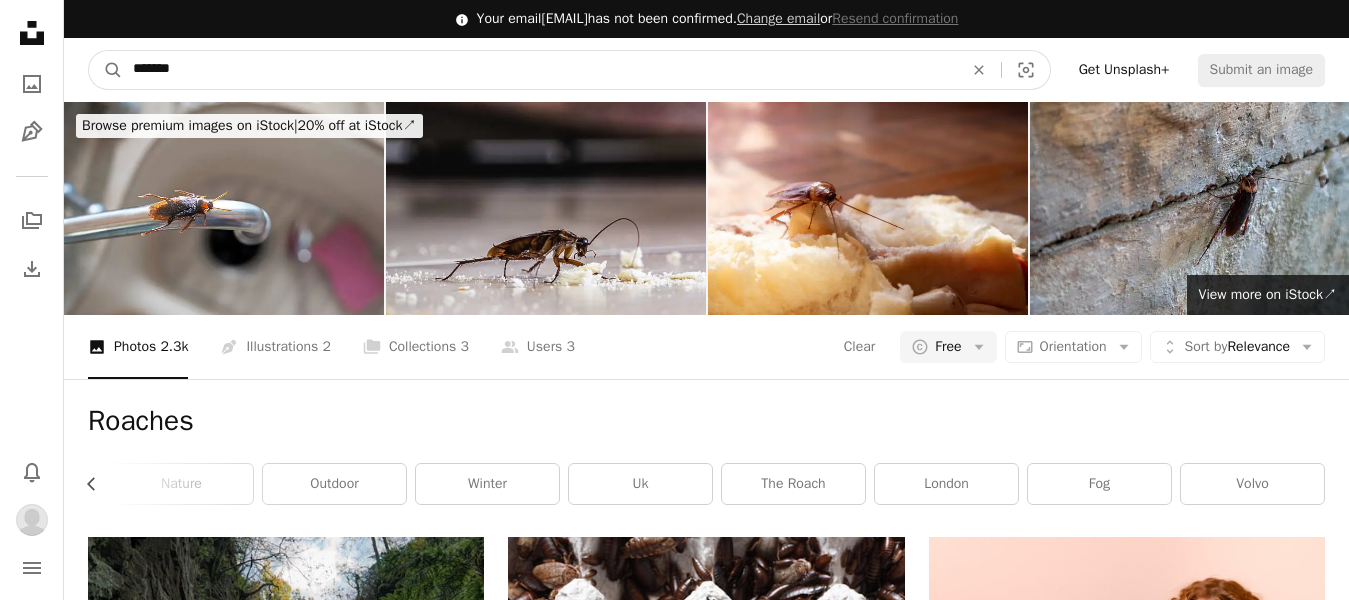 drag, startPoint x: 359, startPoint y: 56, endPoint x: 0, endPoint y: 99, distance: 361.56604 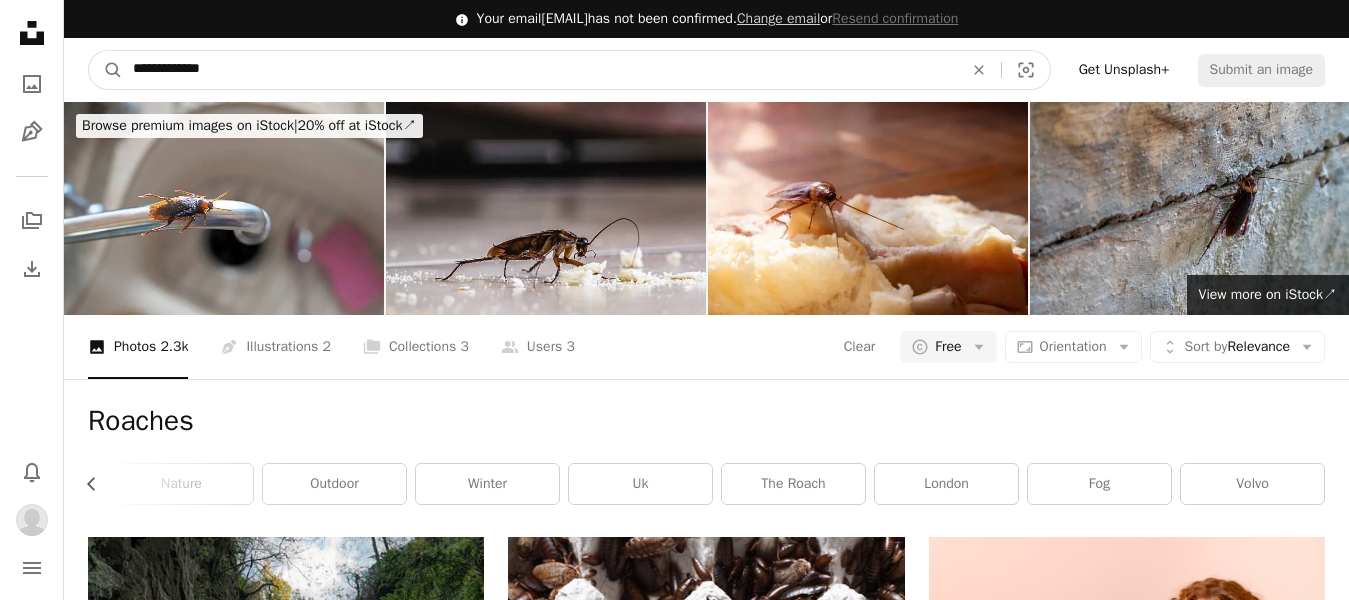 type on "**********" 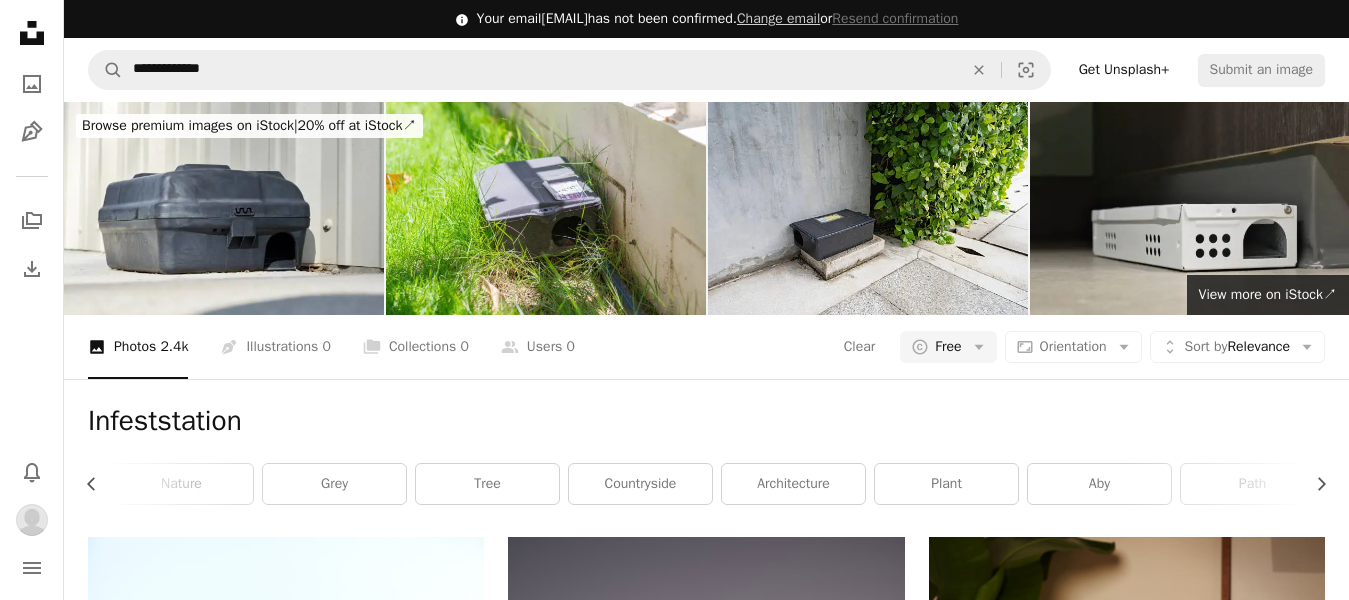 scroll, scrollTop: 0, scrollLeft: 0, axis: both 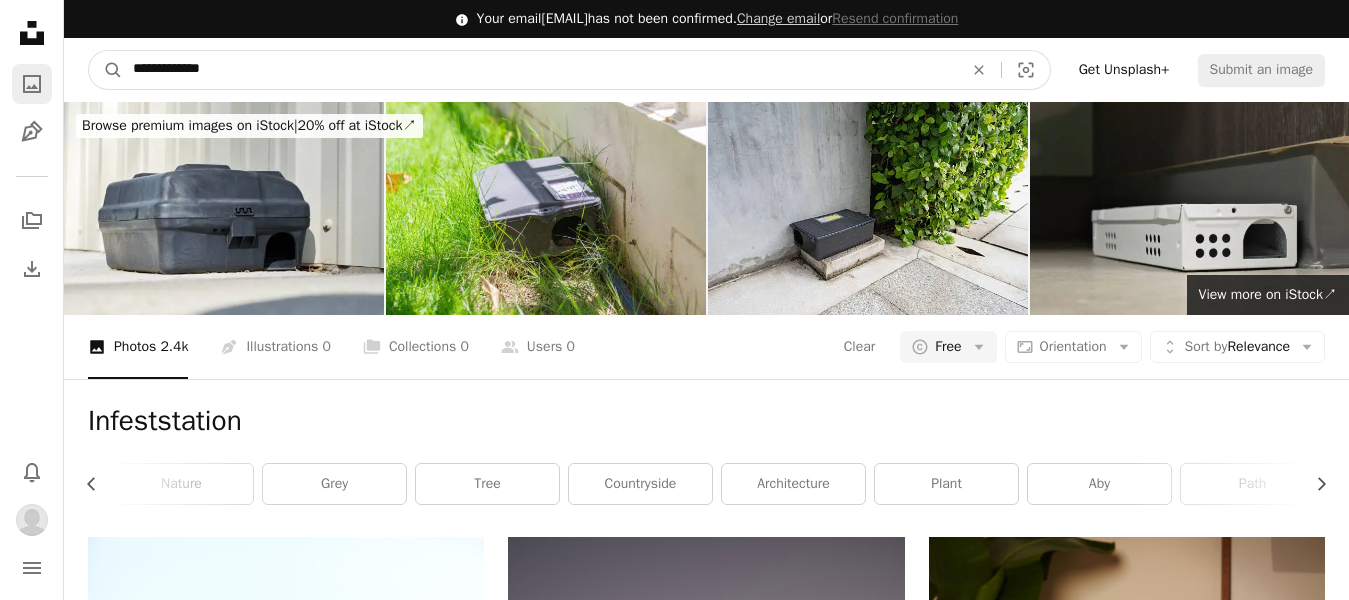 drag, startPoint x: 204, startPoint y: 78, endPoint x: 38, endPoint y: 85, distance: 166.14752 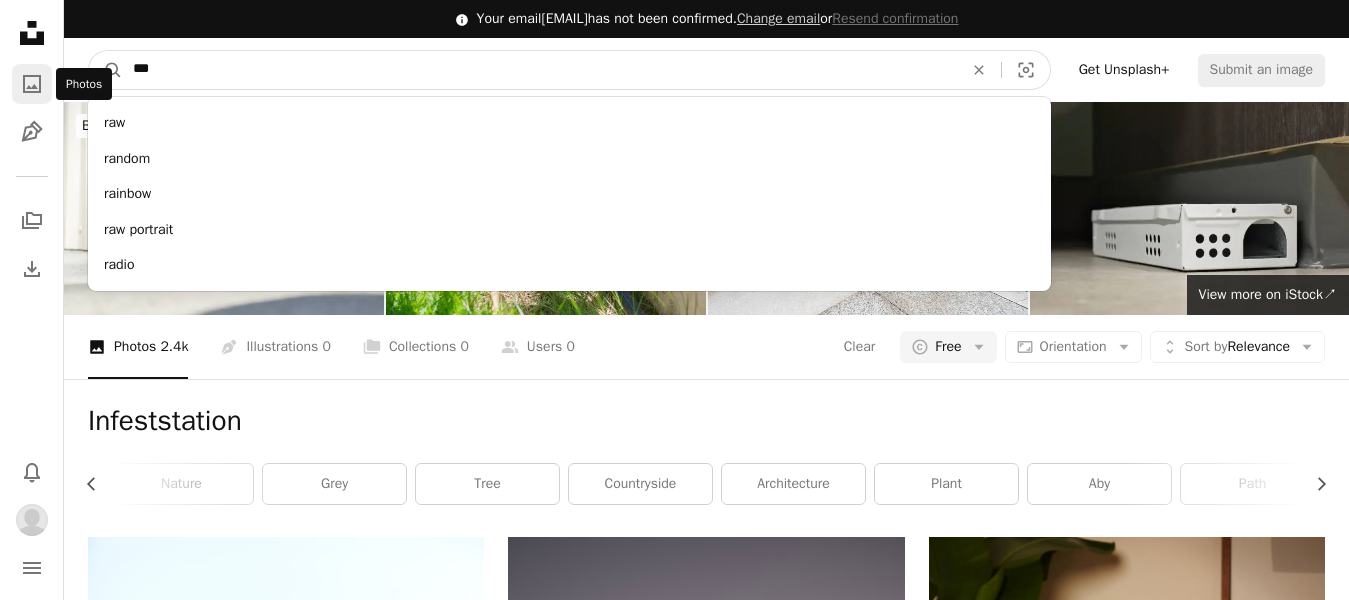 type on "***" 